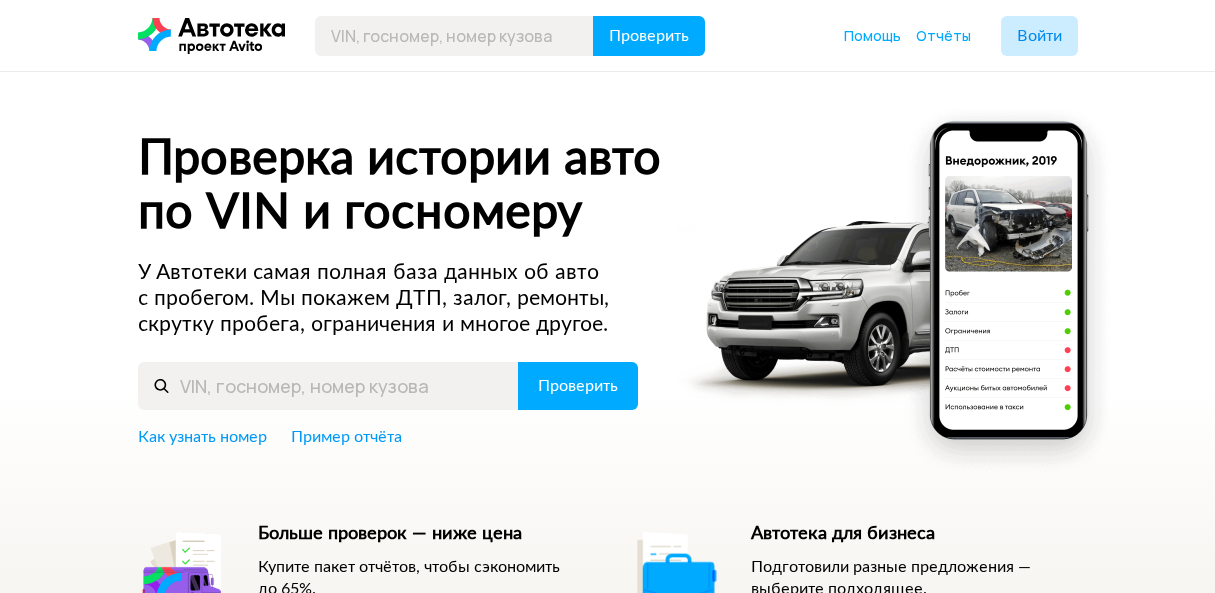 scroll, scrollTop: 0, scrollLeft: 0, axis: both 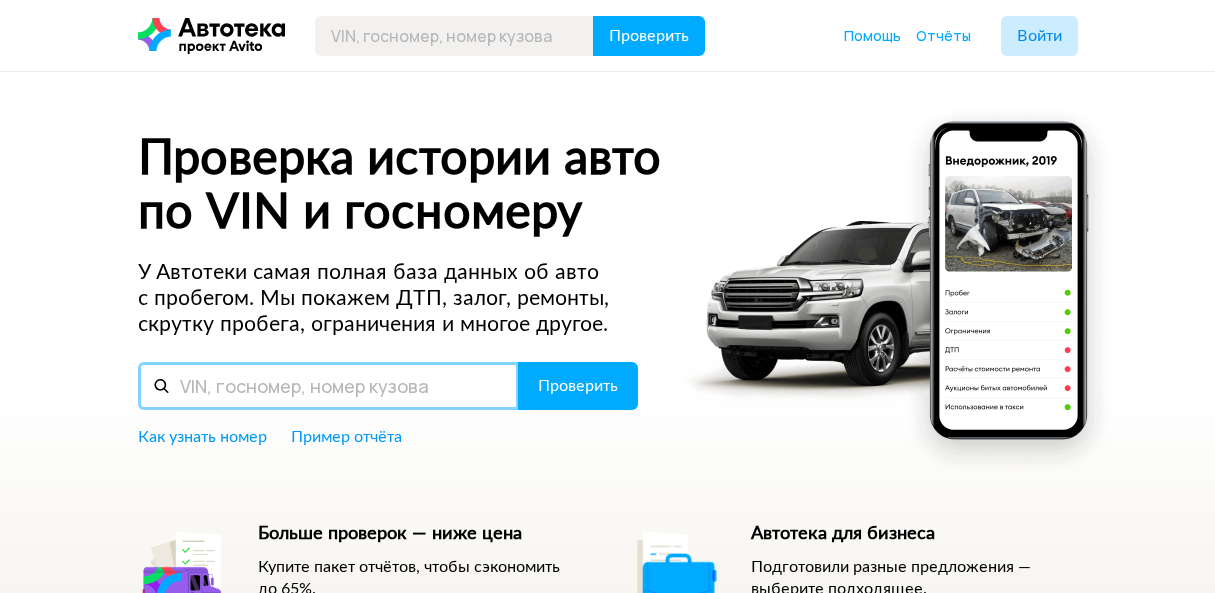 click at bounding box center [328, 386] 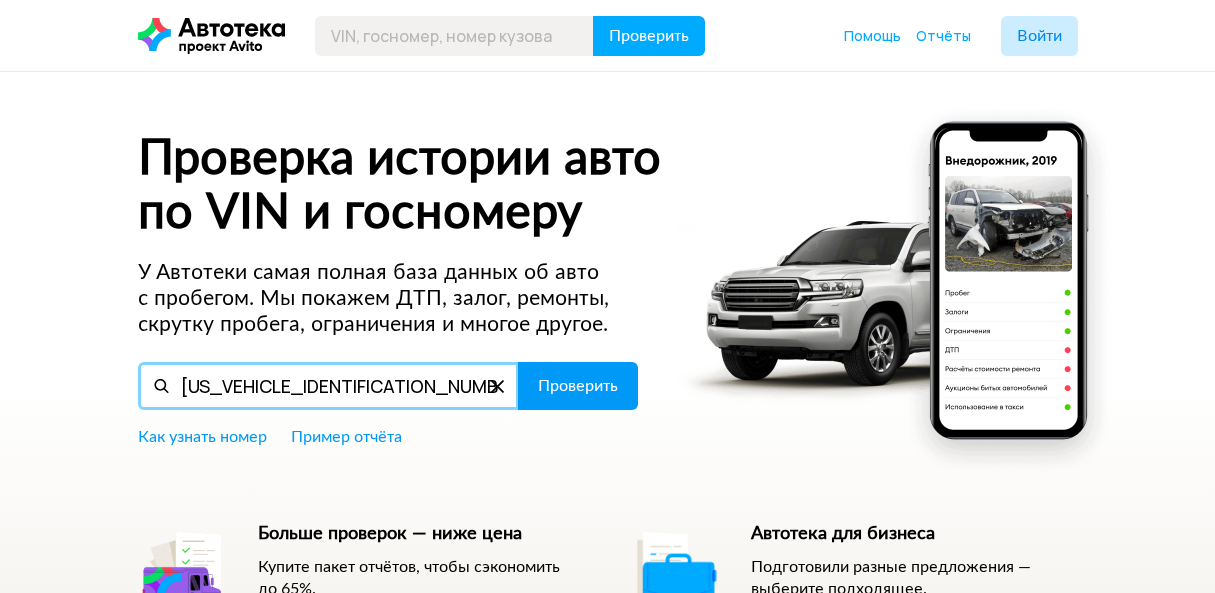 type on "[US_VEHICLE_IDENTIFICATION_NUMBER]" 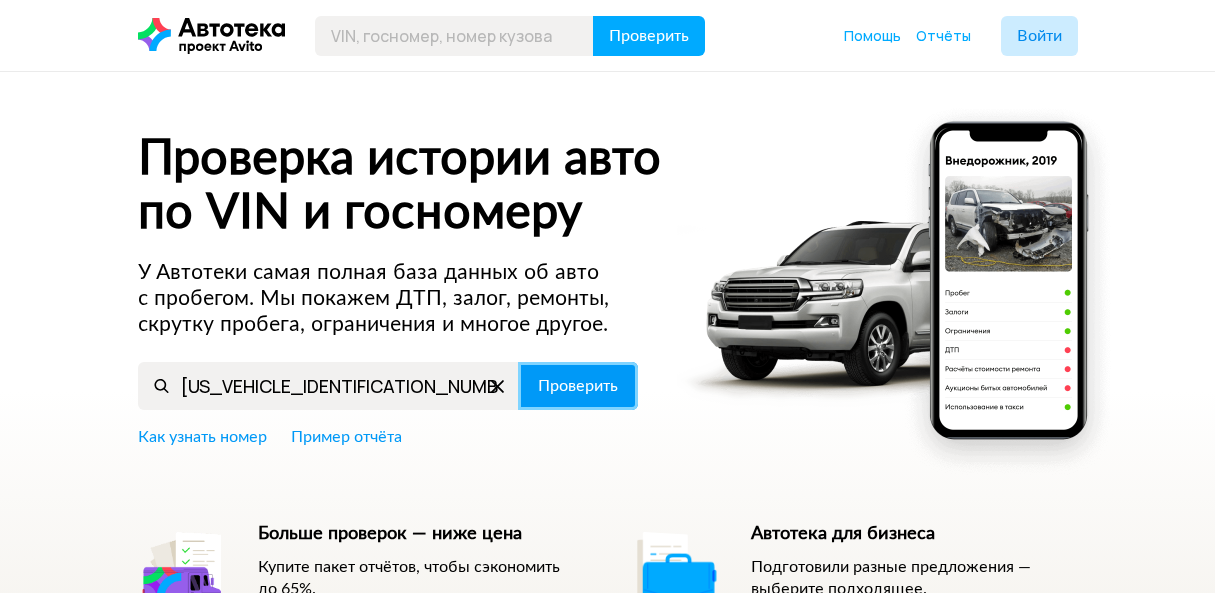 click on "Проверить" at bounding box center [578, 386] 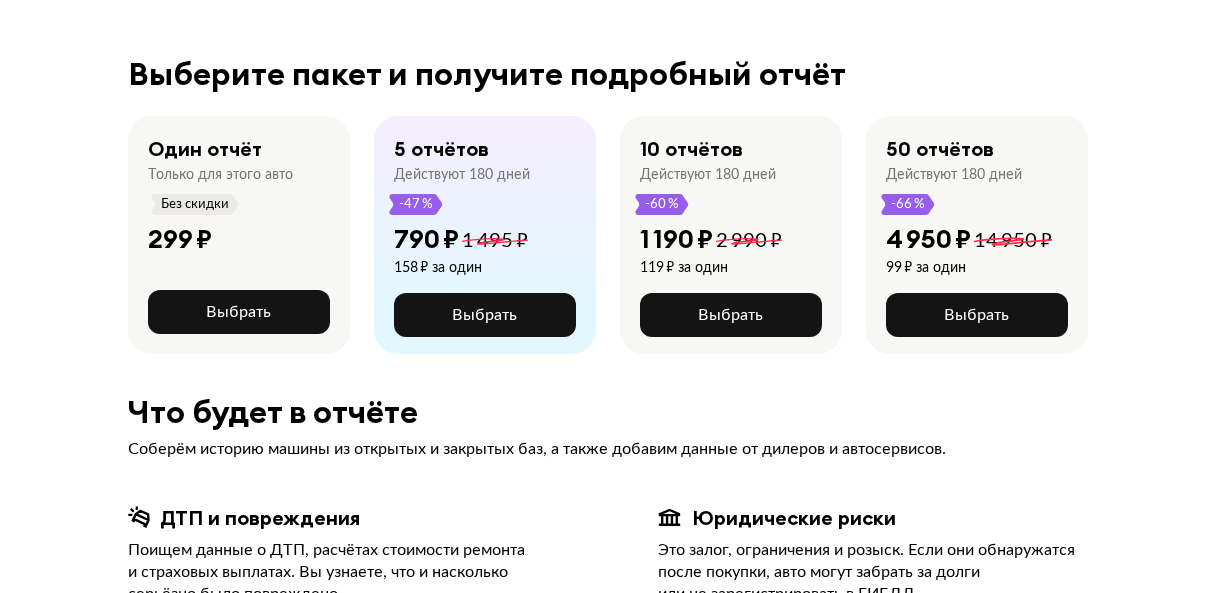scroll, scrollTop: 500, scrollLeft: 0, axis: vertical 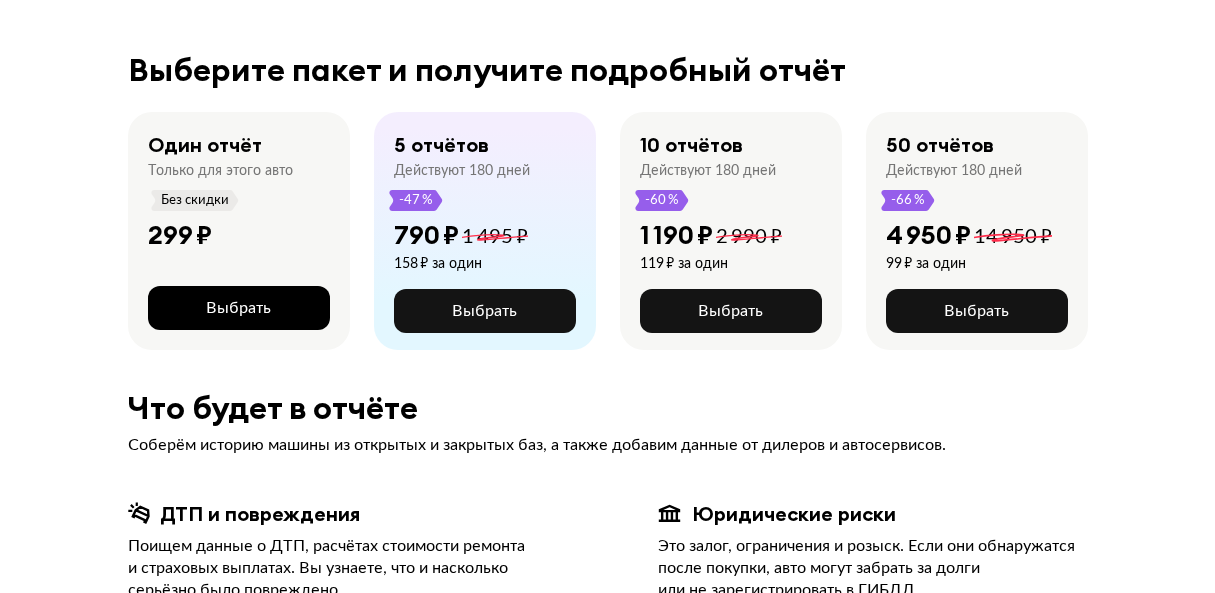 click on "Выбрать" at bounding box center [238, 308] 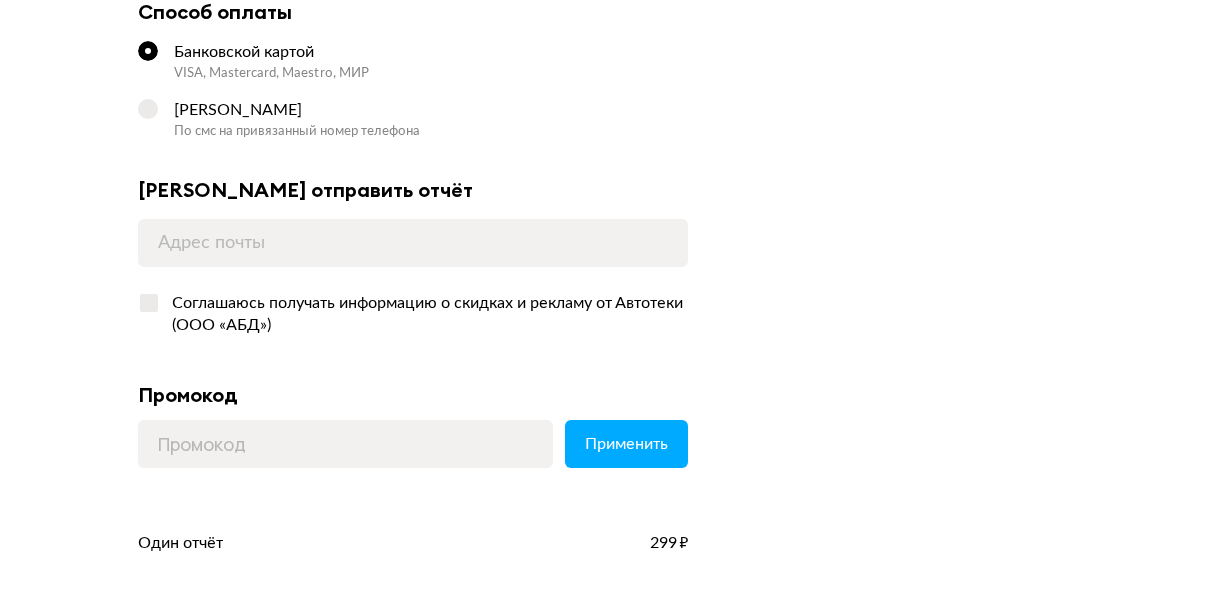 scroll, scrollTop: 300, scrollLeft: 0, axis: vertical 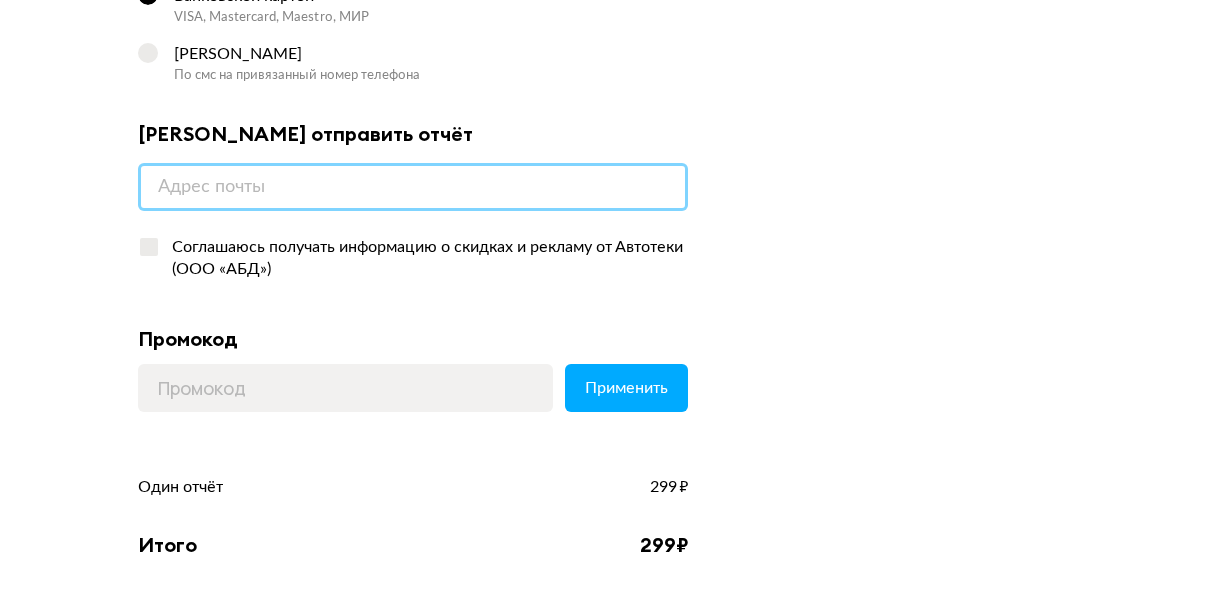 click at bounding box center [413, 187] 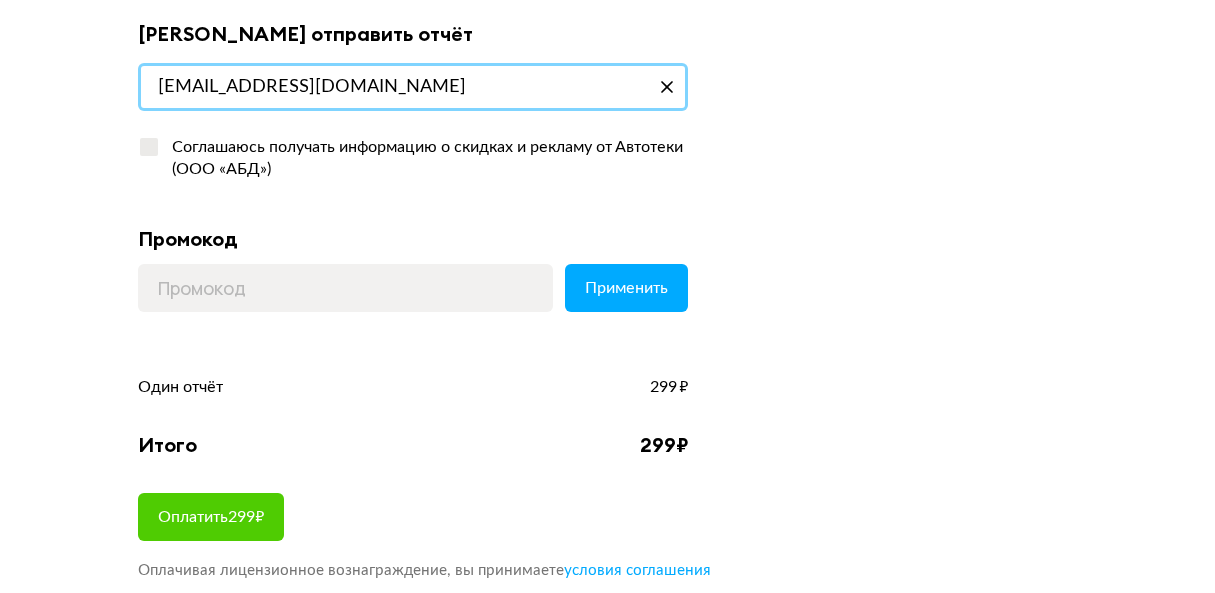 scroll, scrollTop: 500, scrollLeft: 0, axis: vertical 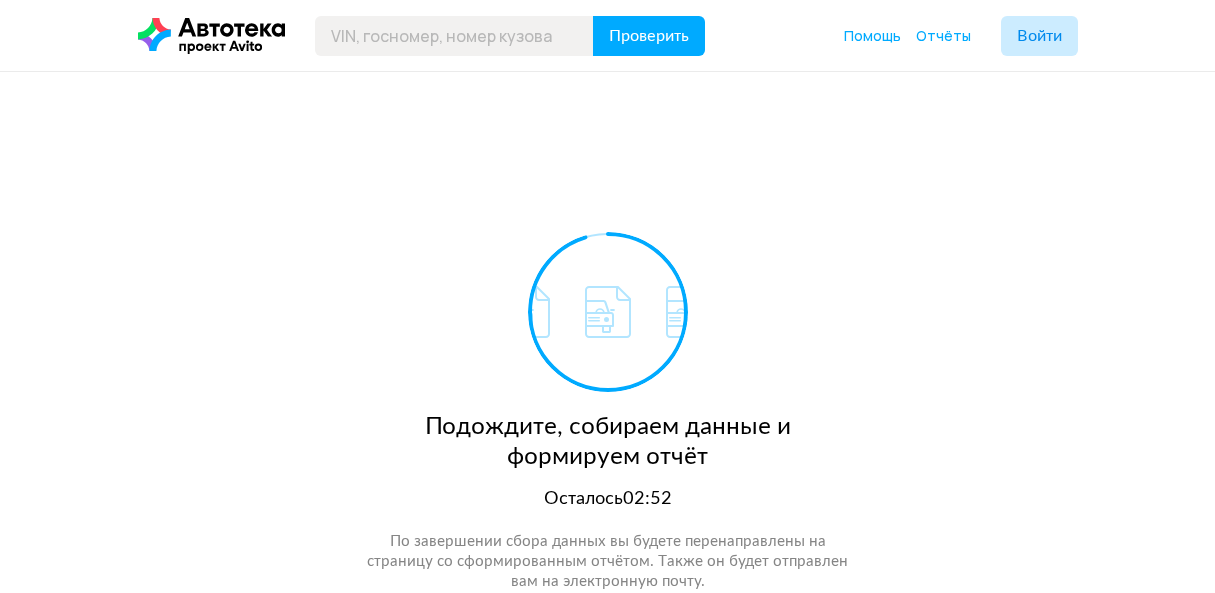 click on "Подождите, собираем данные и формируем отчёт Осталось  02:52 По завершении сбора данных вы будете перенаправлены на страницу со сформированным отчётом. Также он будет отправлен вам на электронную почту." at bounding box center [608, 359] 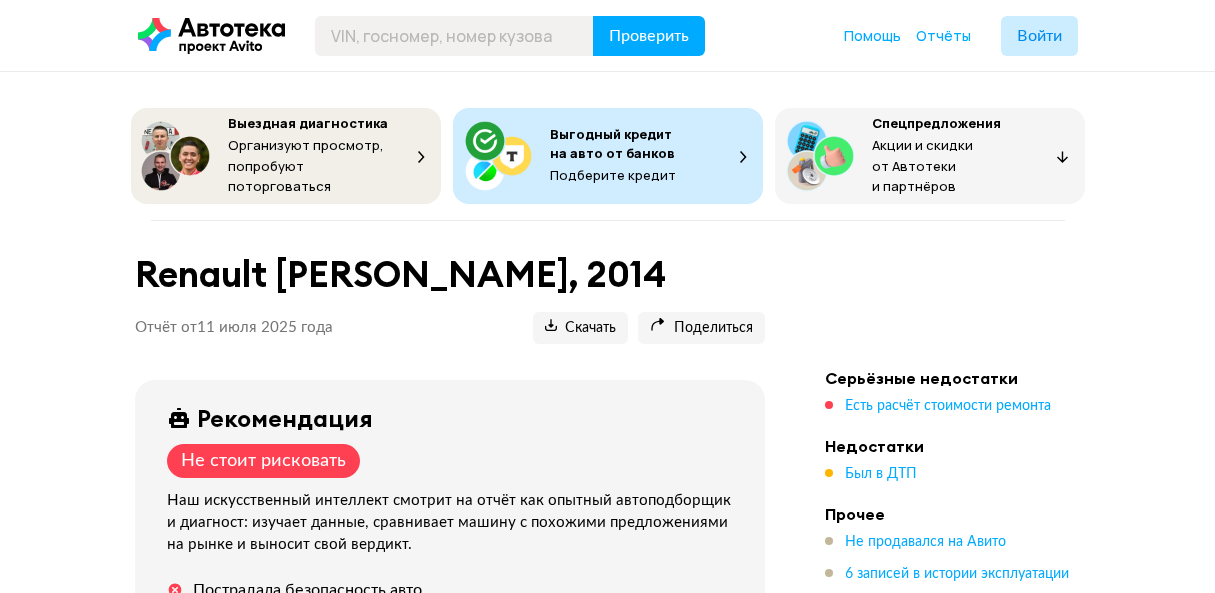 click on "Выездная диагностика Организуют просмотр, попробуют поторговаться Выгодный кредит на авто от банков Подберите кредит Спецпредложения Акции и скидки от Автотеки и партнёров Спецпредложения Renault LOGAN, 2014 Отчёт от  11 июля 2025 года Ccылка на отчёт скопирована Скачать Поделиться Ccылка на отчёт скопирована Рекомендация Не стоит рисковать Наш искусственный интеллект смотрит на отчёт как опытный автоподборщик и диагност: изучает данные, сравнивает машину с похожими предложениями на рынке и выносит свой вердикт. Пострадала безопасность авто Госномер VIN 2014" at bounding box center [607, 3623] 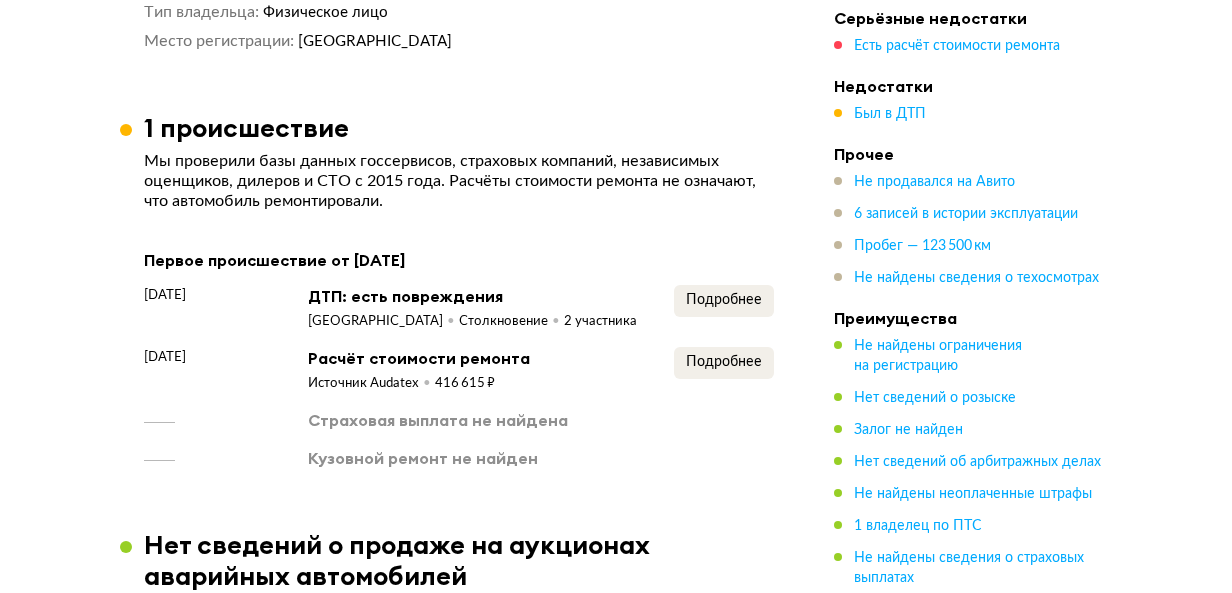 scroll, scrollTop: 2100, scrollLeft: 0, axis: vertical 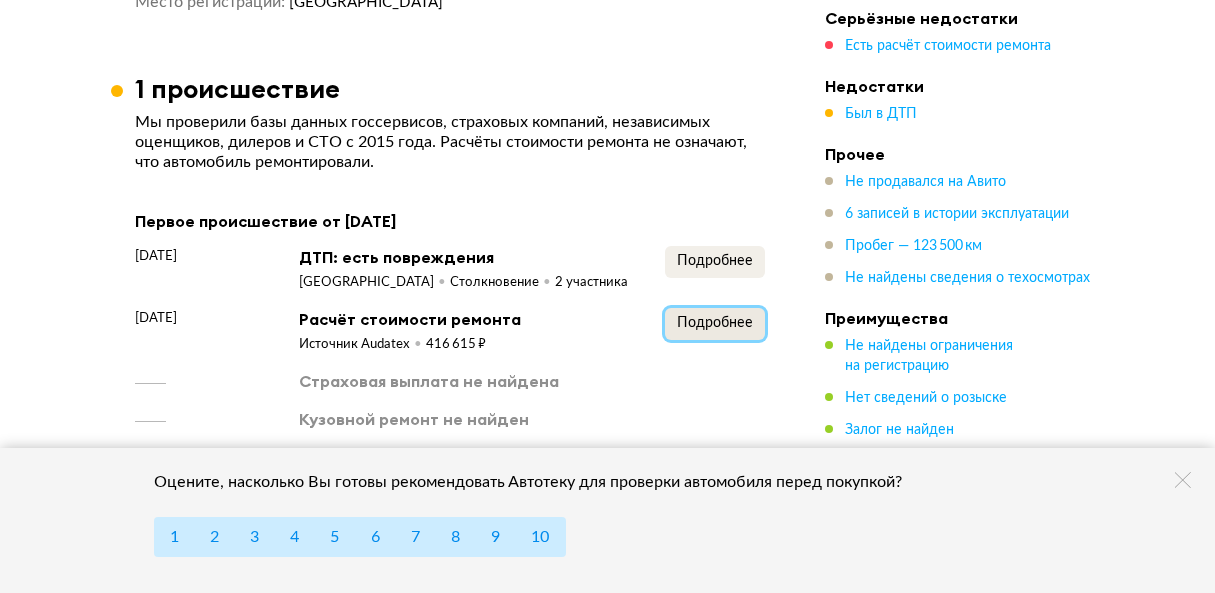 click on "Подробнее" at bounding box center (715, 323) 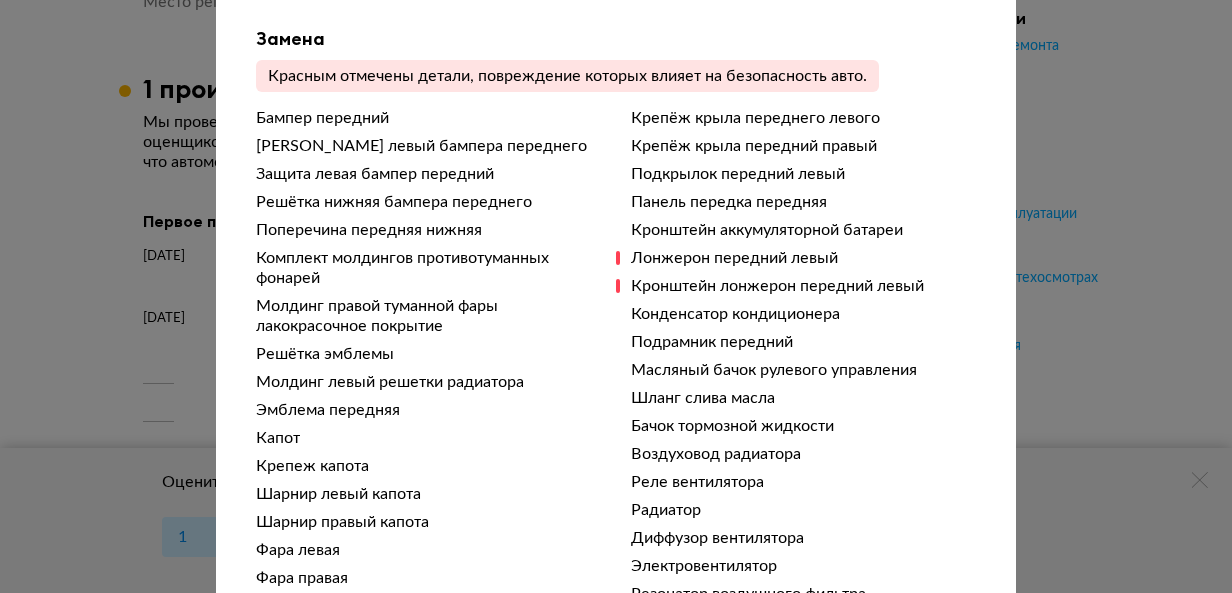 scroll, scrollTop: 1000, scrollLeft: 0, axis: vertical 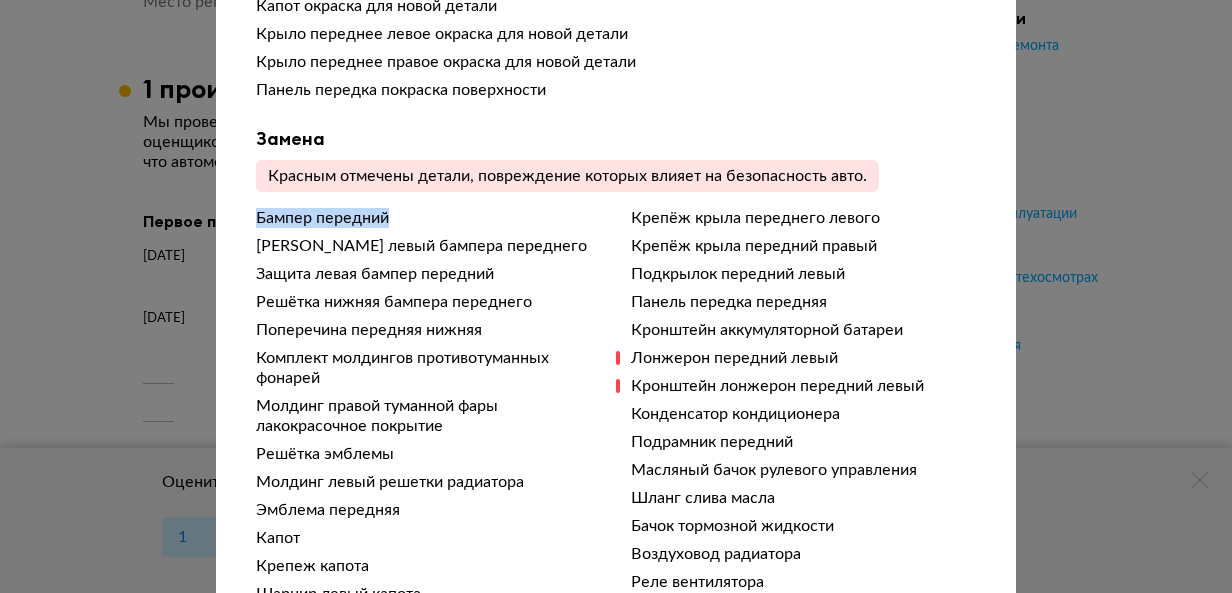drag, startPoint x: 384, startPoint y: 217, endPoint x: 250, endPoint y: 221, distance: 134.0597 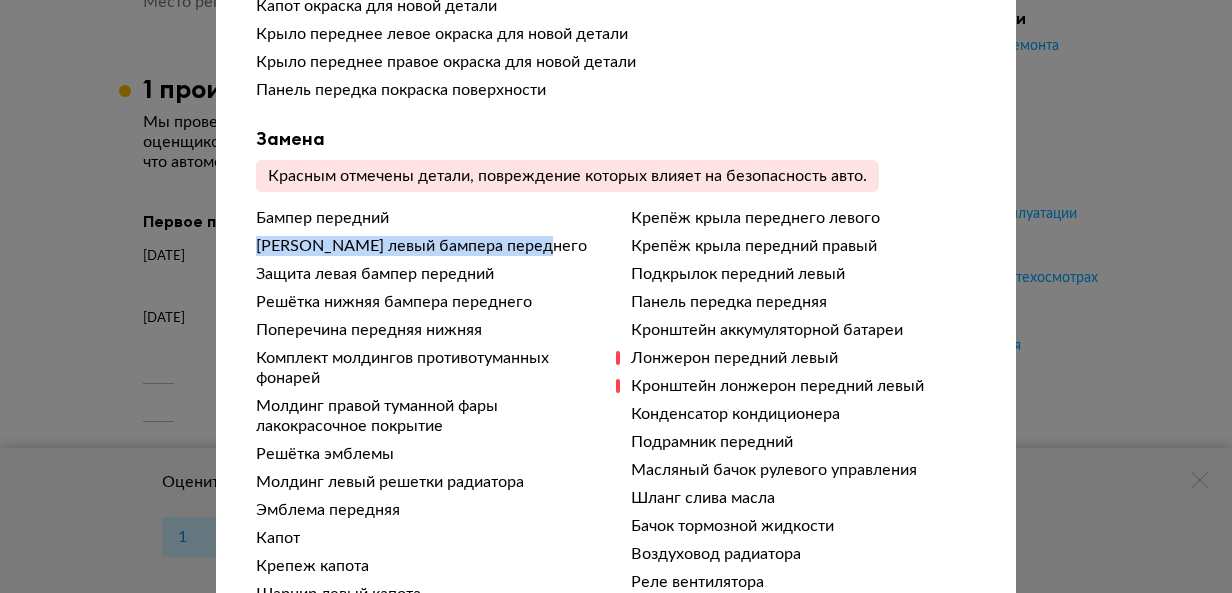 drag, startPoint x: 539, startPoint y: 252, endPoint x: 257, endPoint y: 255, distance: 282.01596 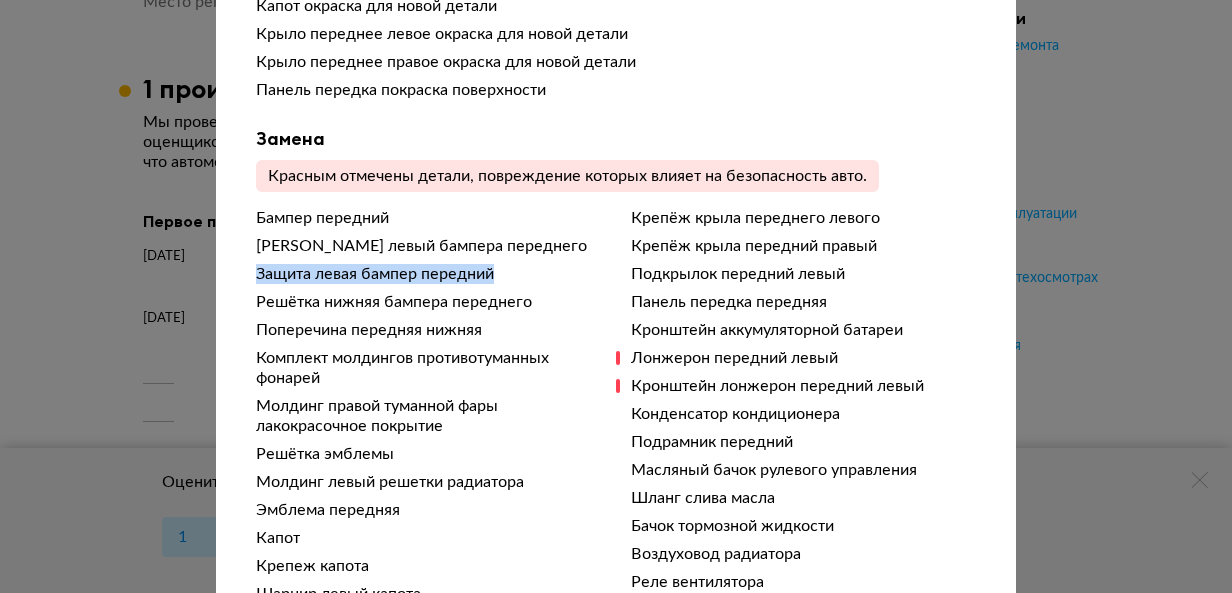 drag, startPoint x: 478, startPoint y: 278, endPoint x: 251, endPoint y: 280, distance: 227.0088 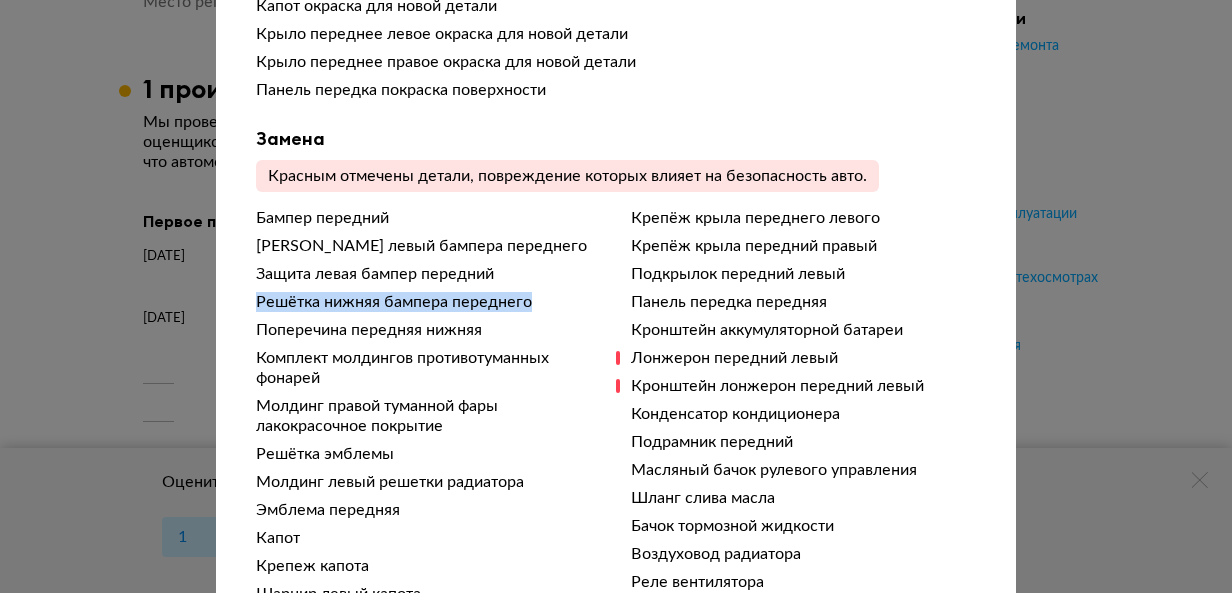 drag, startPoint x: 523, startPoint y: 305, endPoint x: 251, endPoint y: 312, distance: 272.09006 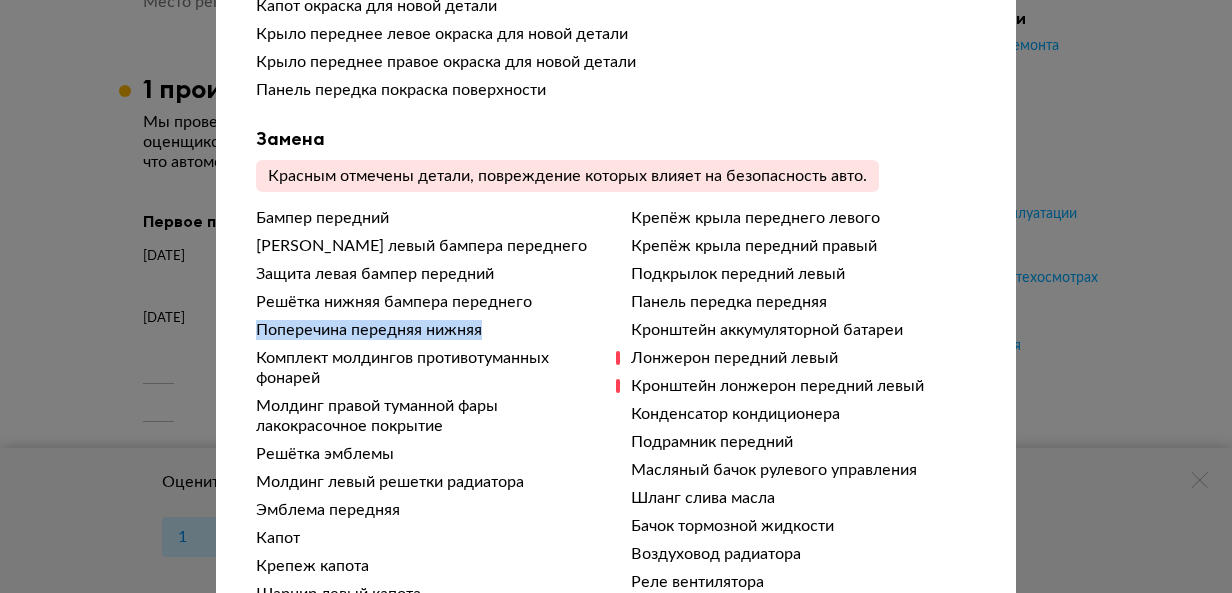 drag, startPoint x: 472, startPoint y: 337, endPoint x: 251, endPoint y: 333, distance: 221.0362 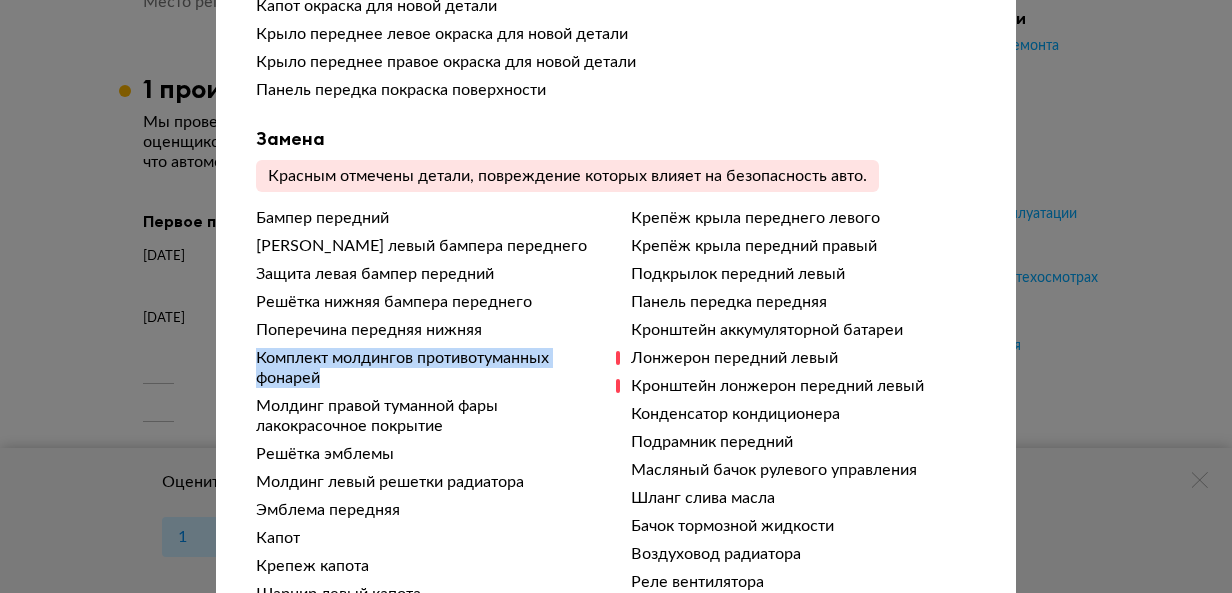 drag, startPoint x: 314, startPoint y: 383, endPoint x: 247, endPoint y: 366, distance: 69.12308 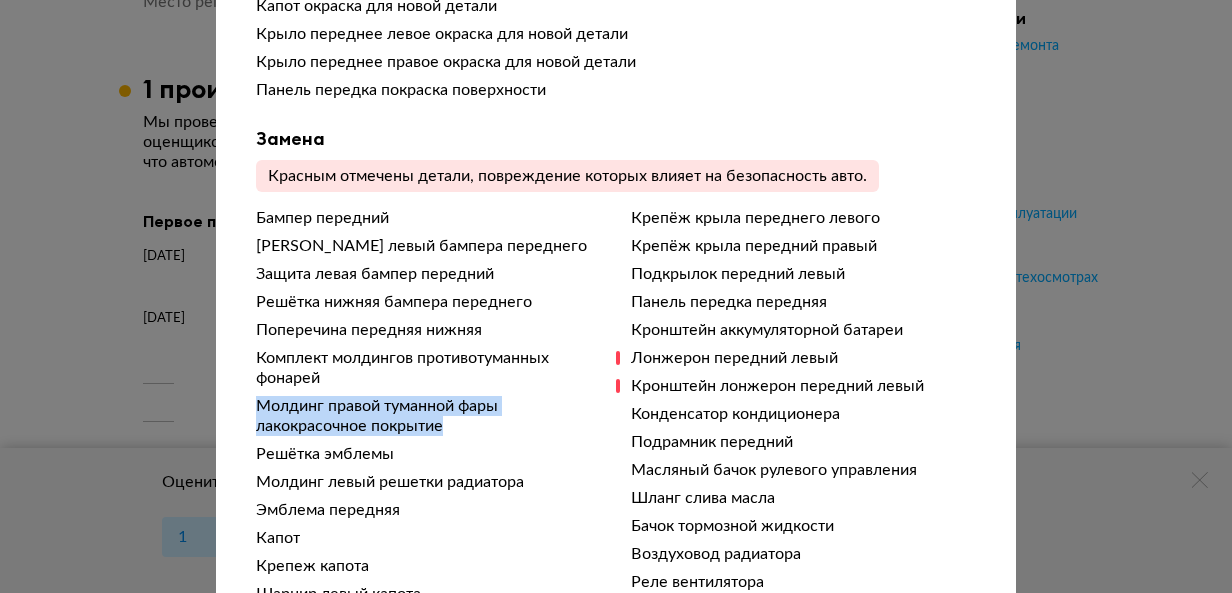 drag, startPoint x: 447, startPoint y: 434, endPoint x: 256, endPoint y: 423, distance: 191.3165 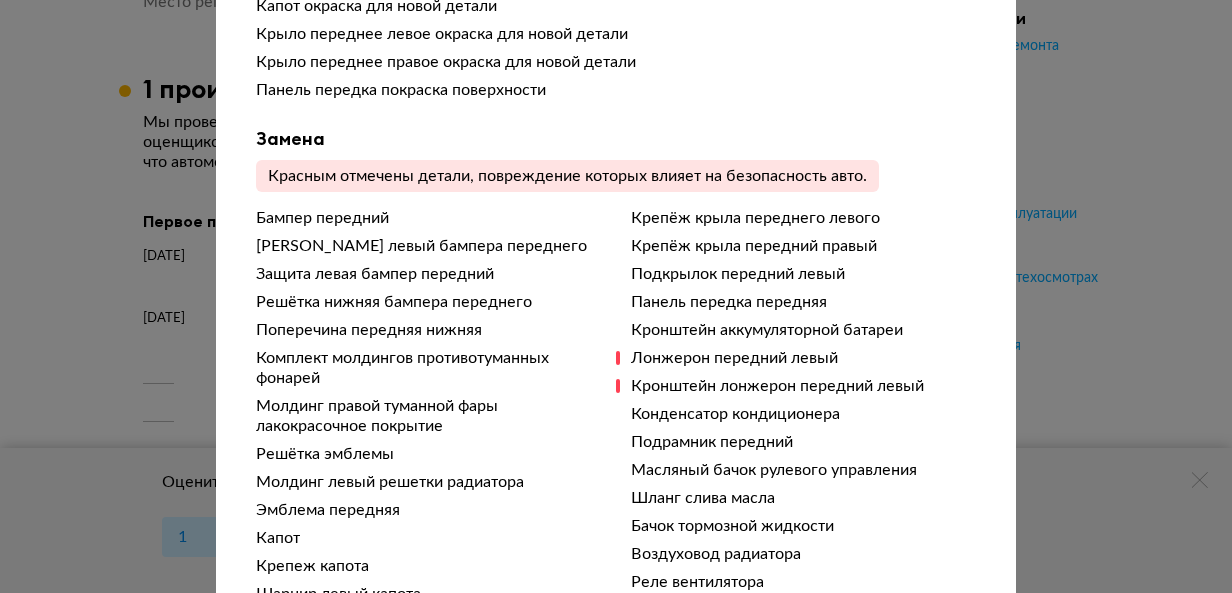 click on "Поперечина передняя нижняя" at bounding box center [428, 330] 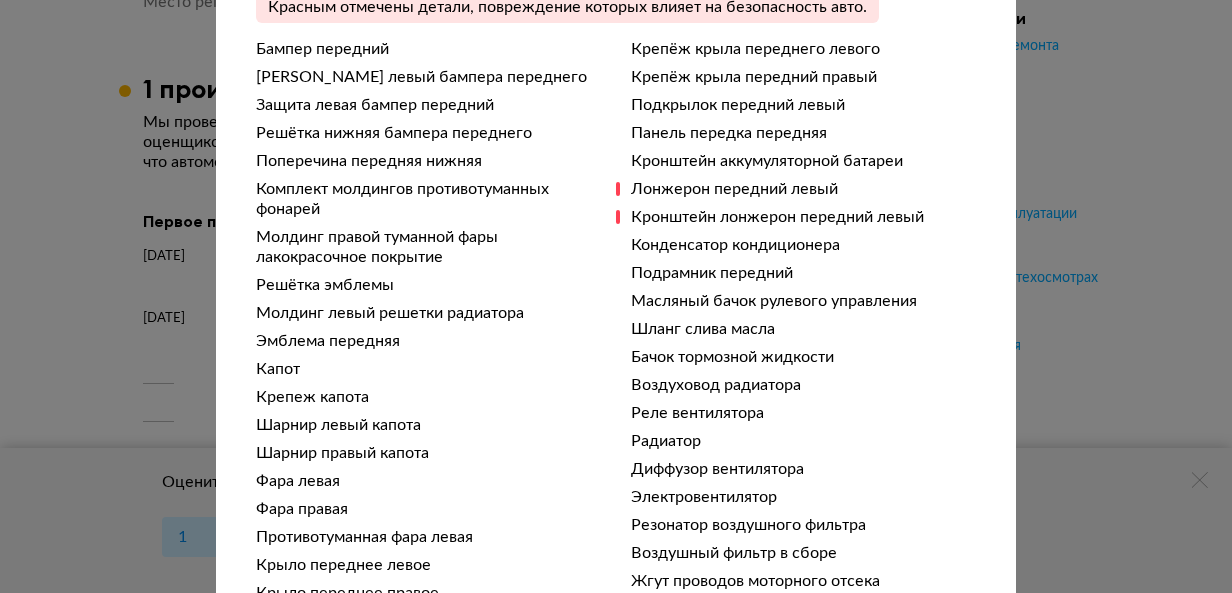 scroll, scrollTop: 1300, scrollLeft: 0, axis: vertical 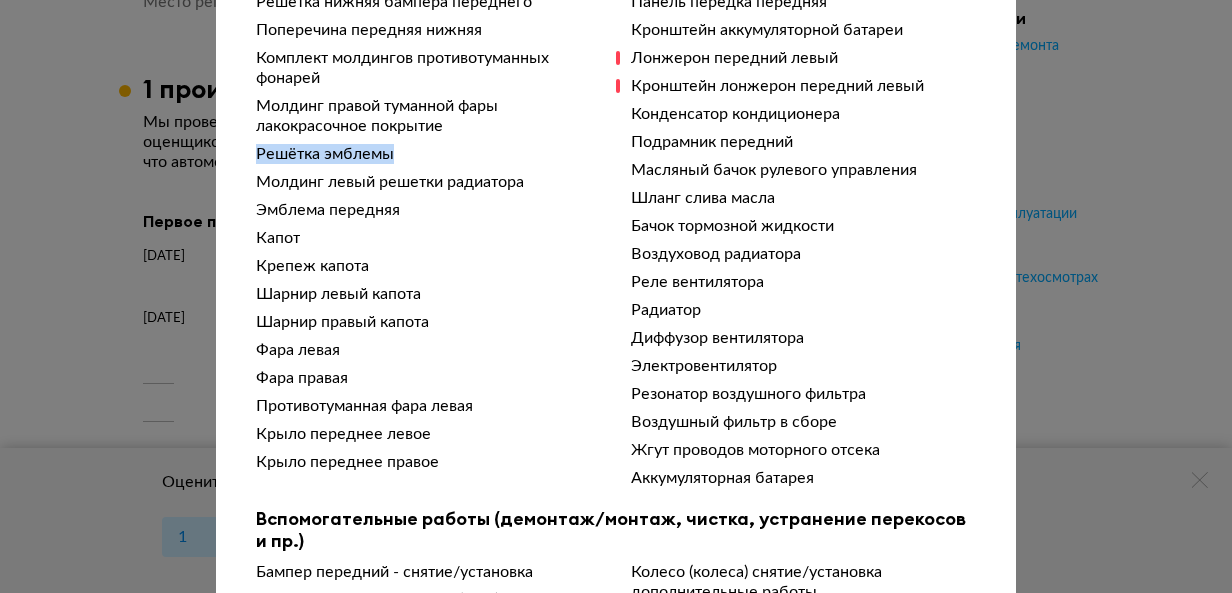 drag, startPoint x: 387, startPoint y: 160, endPoint x: 247, endPoint y: 159, distance: 140.00357 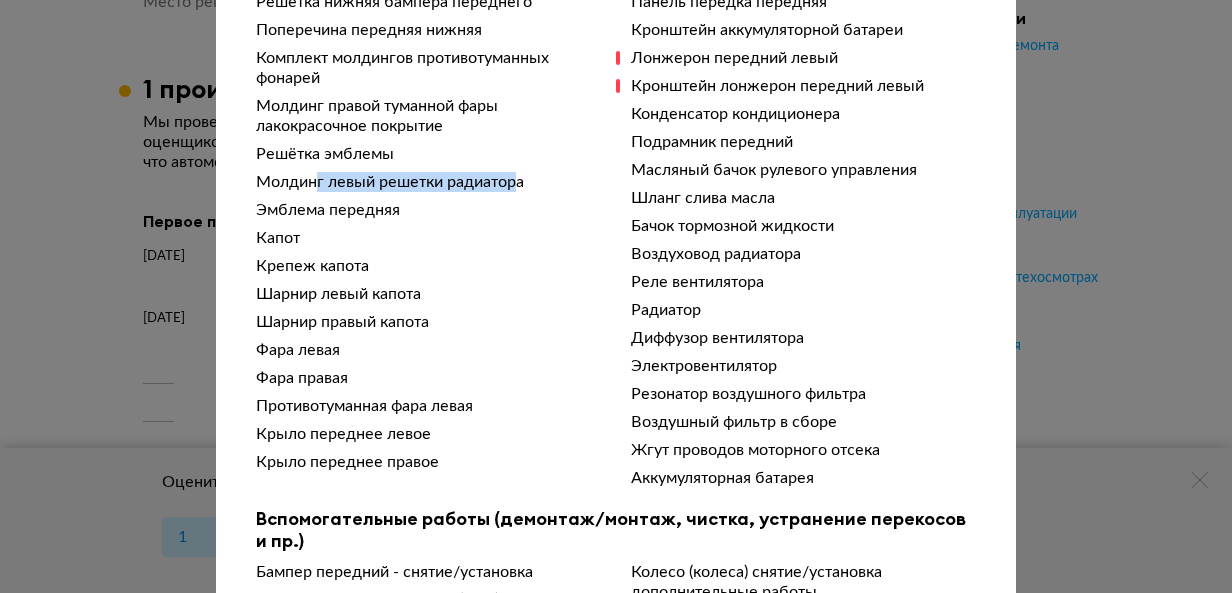 drag, startPoint x: 511, startPoint y: 187, endPoint x: 311, endPoint y: 193, distance: 200.08998 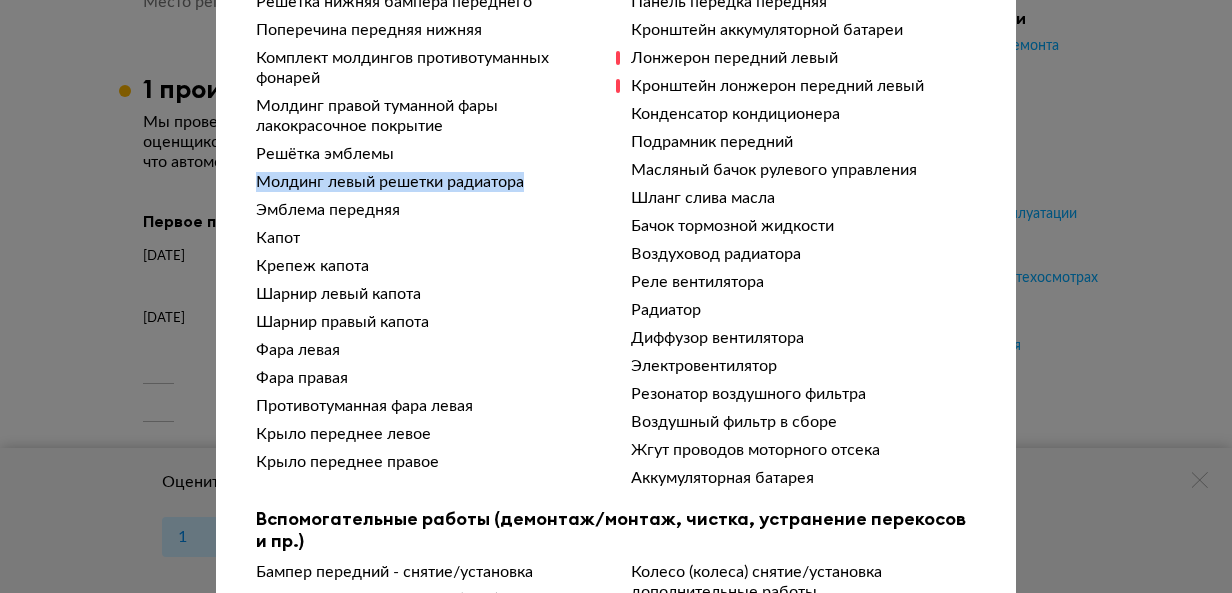 drag, startPoint x: 530, startPoint y: 191, endPoint x: 249, endPoint y: 187, distance: 281.02847 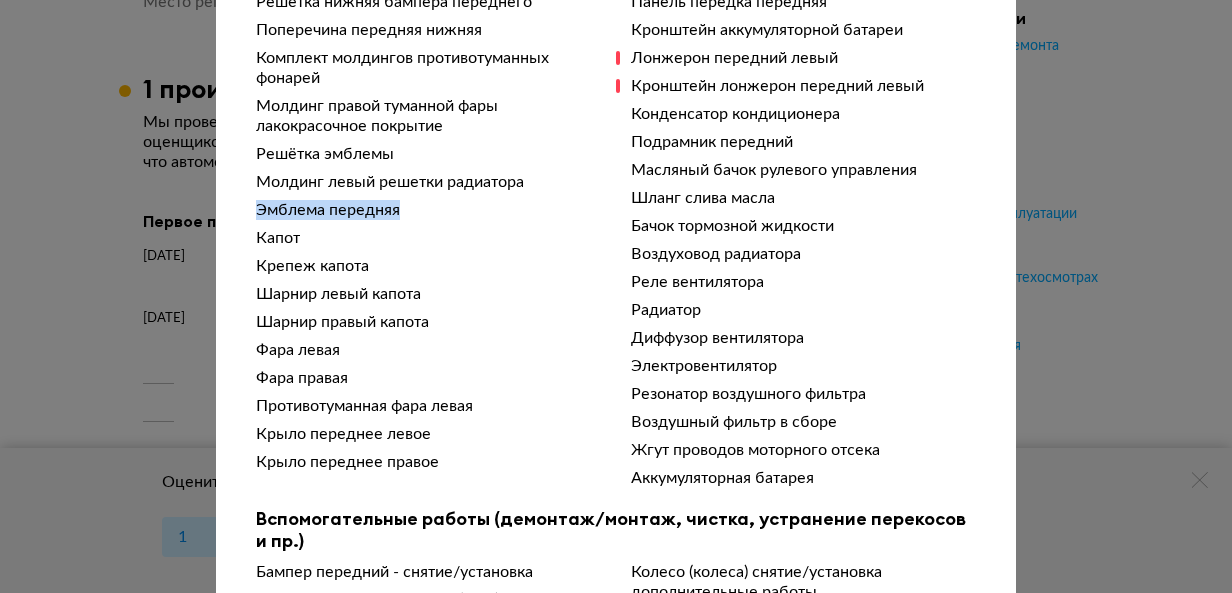 drag, startPoint x: 395, startPoint y: 220, endPoint x: 243, endPoint y: 216, distance: 152.05263 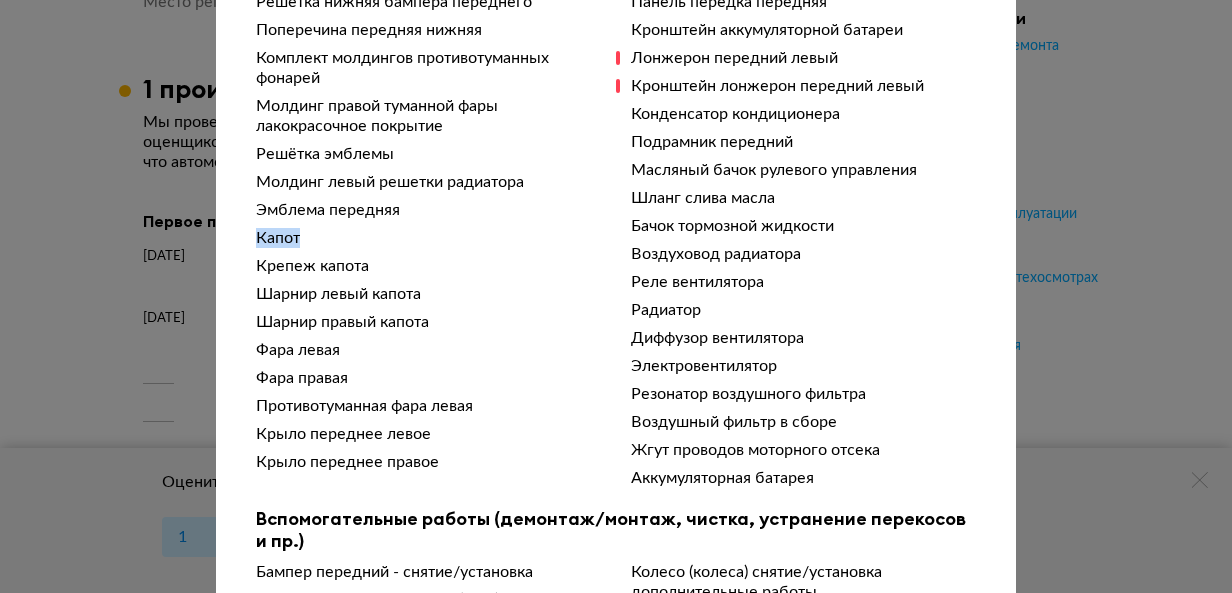 drag, startPoint x: 299, startPoint y: 246, endPoint x: 243, endPoint y: 241, distance: 56.22277 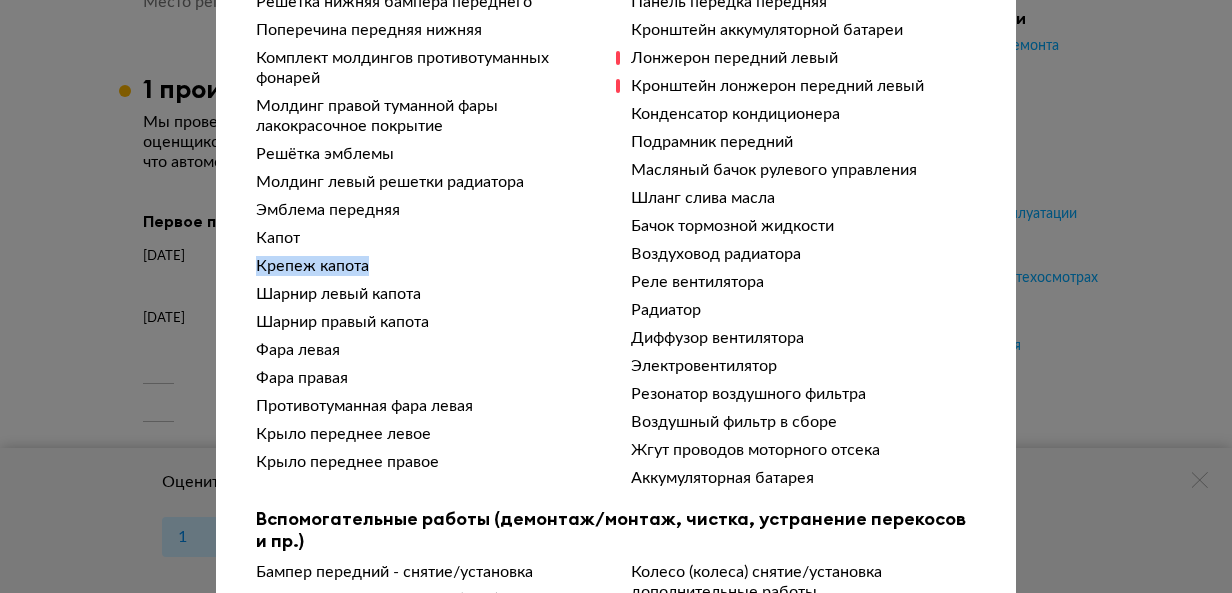drag, startPoint x: 376, startPoint y: 271, endPoint x: 249, endPoint y: 269, distance: 127.01575 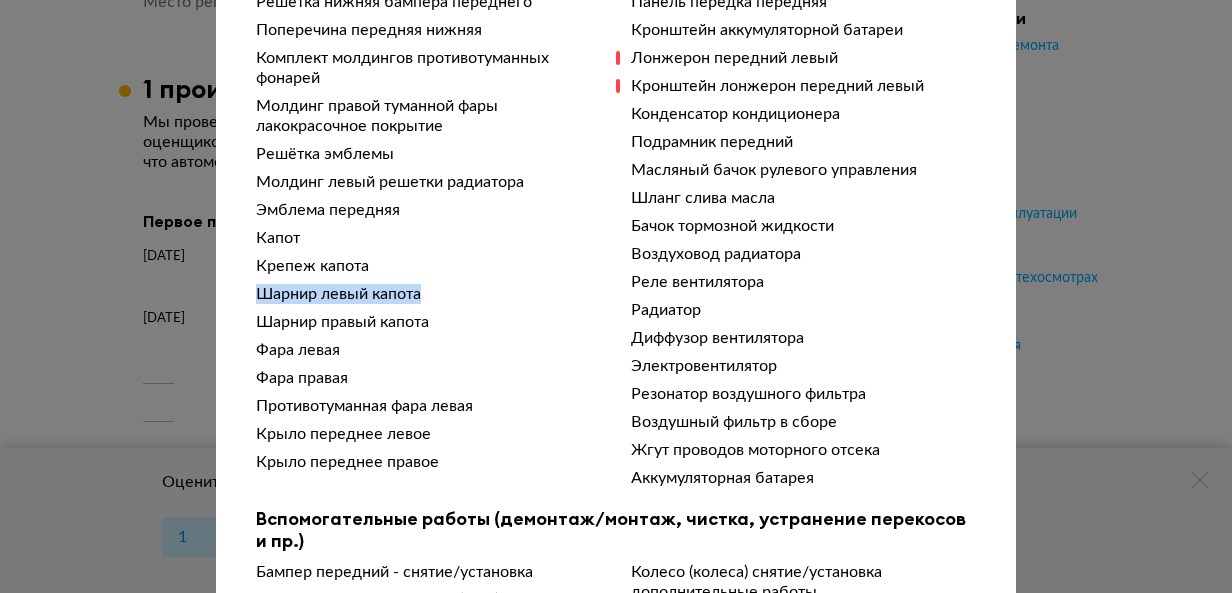 drag, startPoint x: 429, startPoint y: 303, endPoint x: 249, endPoint y: 294, distance: 180.22485 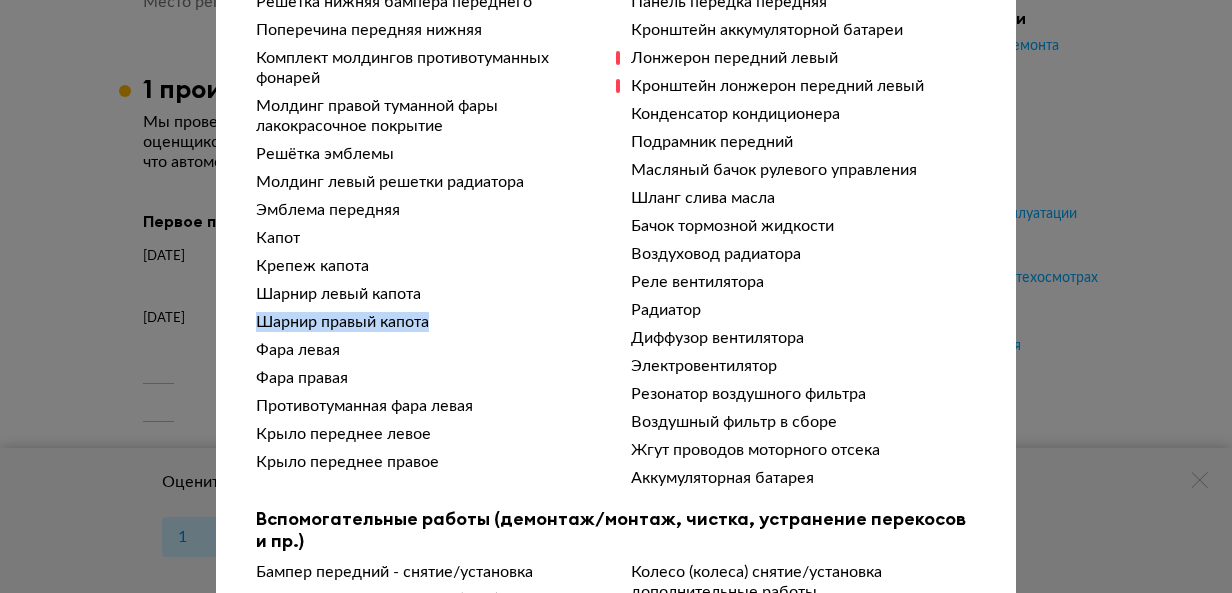 drag, startPoint x: 452, startPoint y: 320, endPoint x: 285, endPoint y: 345, distance: 168.86089 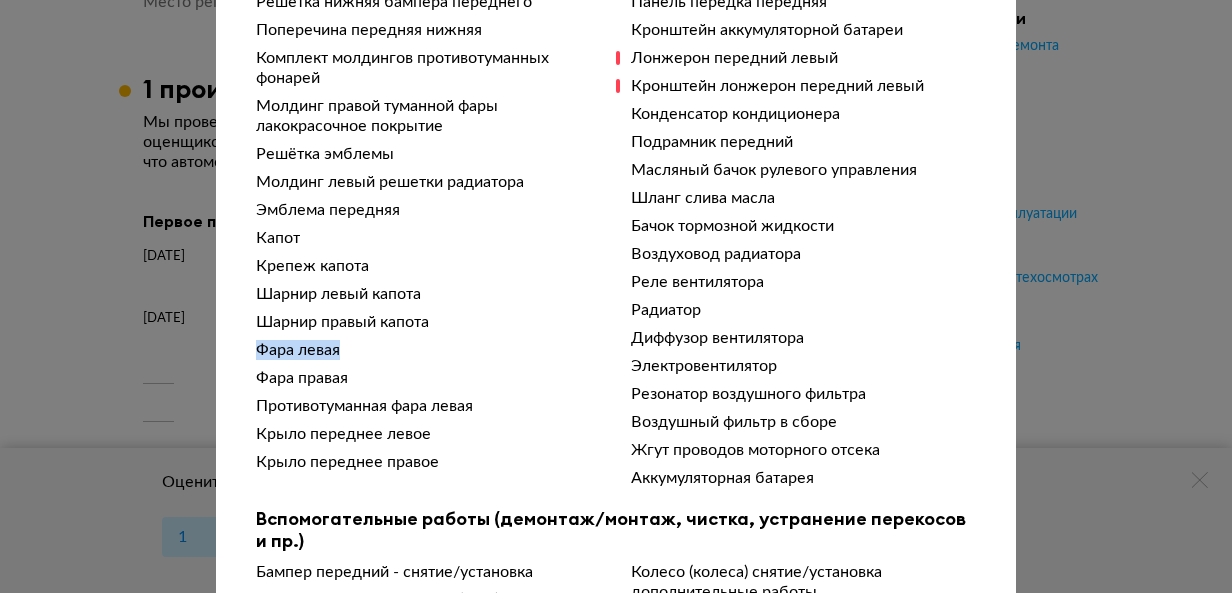 drag, startPoint x: 372, startPoint y: 357, endPoint x: 250, endPoint y: 351, distance: 122.14745 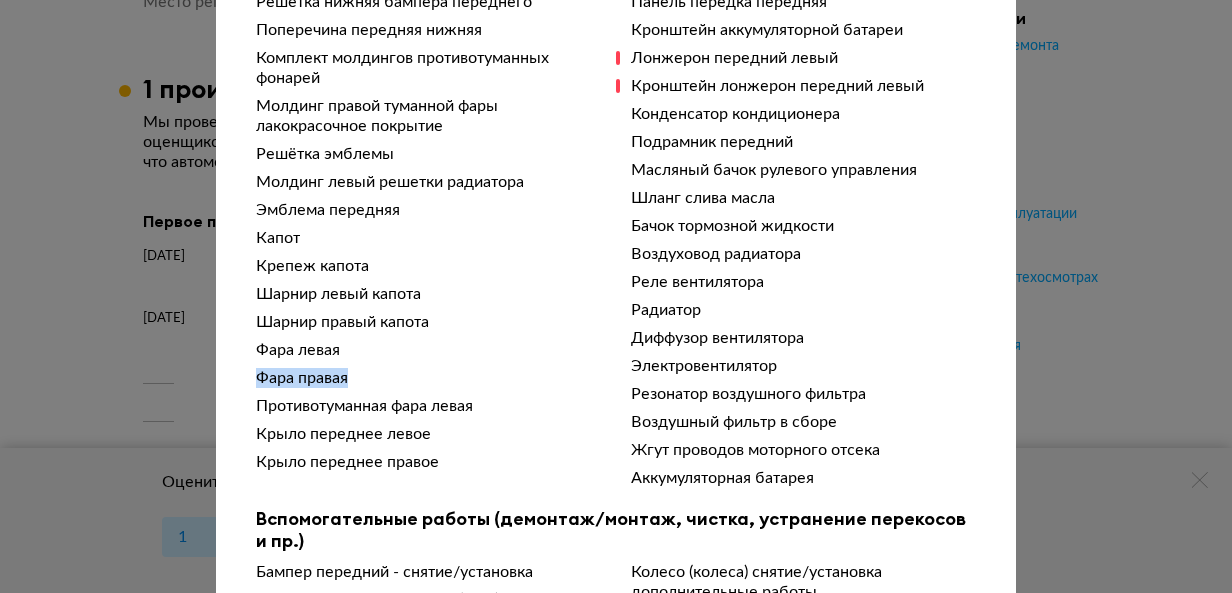 drag, startPoint x: 362, startPoint y: 387, endPoint x: 246, endPoint y: 382, distance: 116.10771 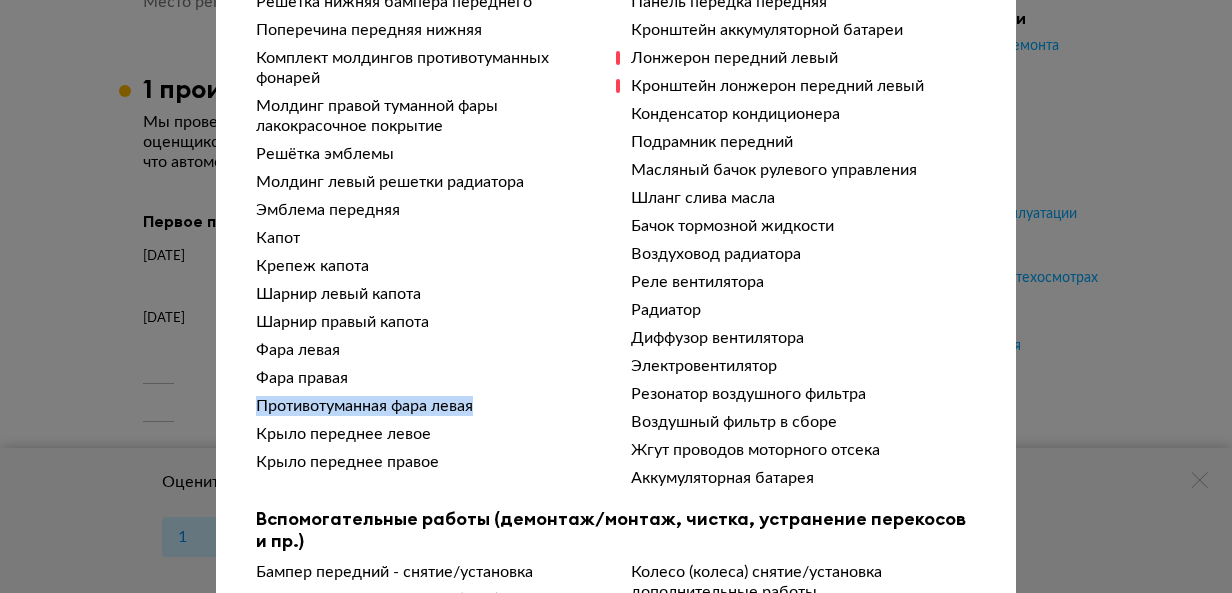 drag, startPoint x: 472, startPoint y: 420, endPoint x: 256, endPoint y: 415, distance: 216.05786 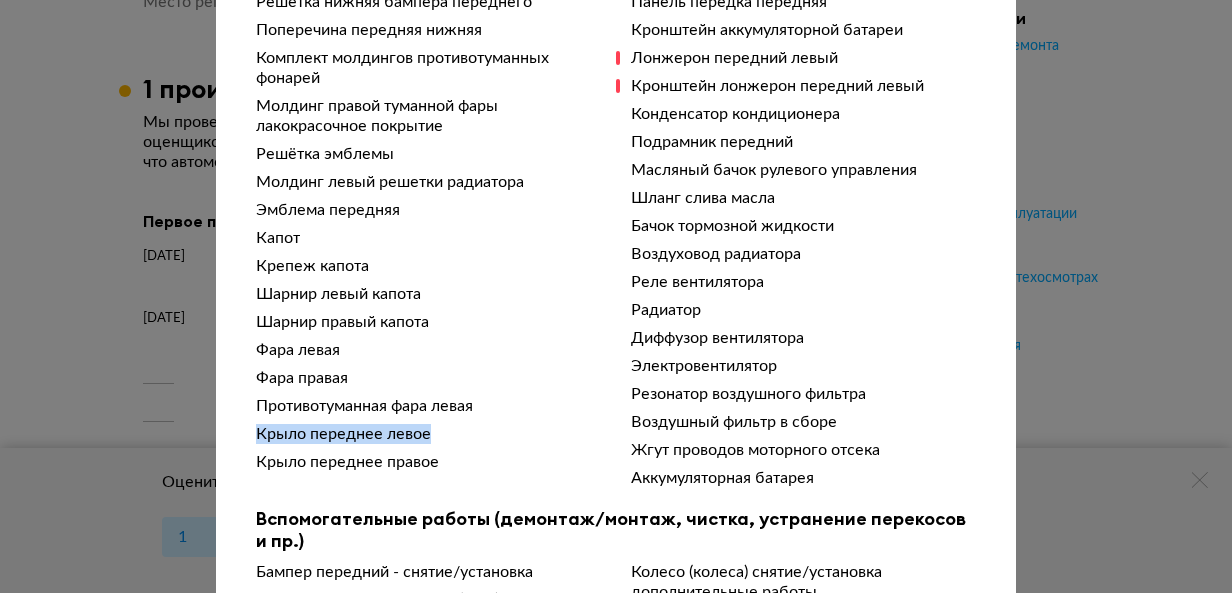drag, startPoint x: 426, startPoint y: 440, endPoint x: 245, endPoint y: 438, distance: 181.01105 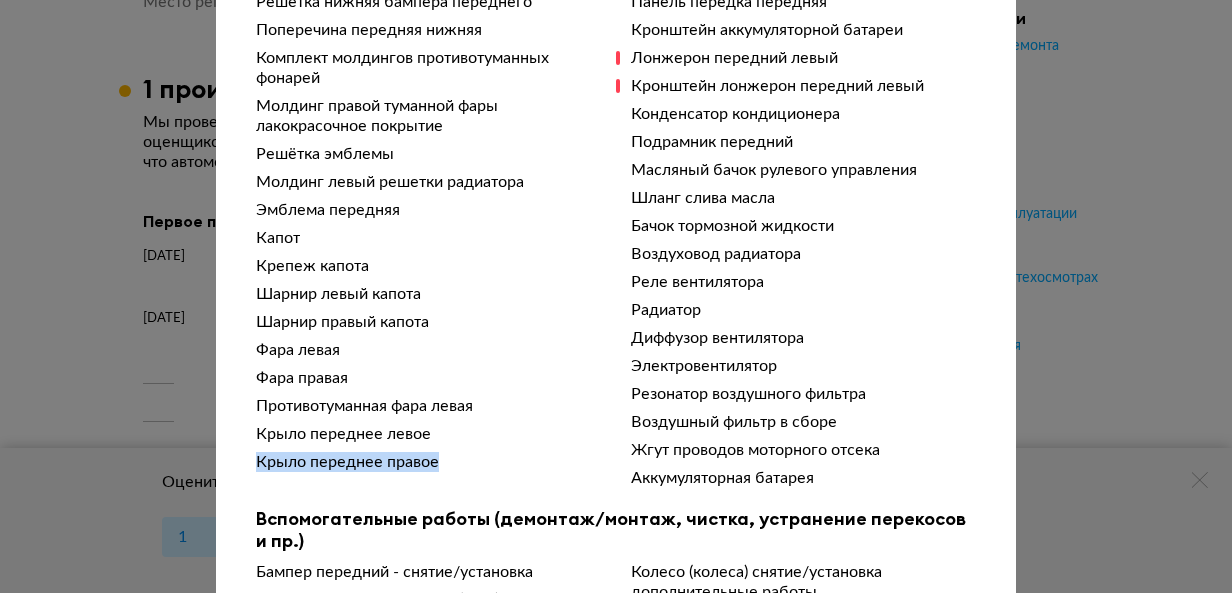 drag, startPoint x: 433, startPoint y: 463, endPoint x: 226, endPoint y: 456, distance: 207.11832 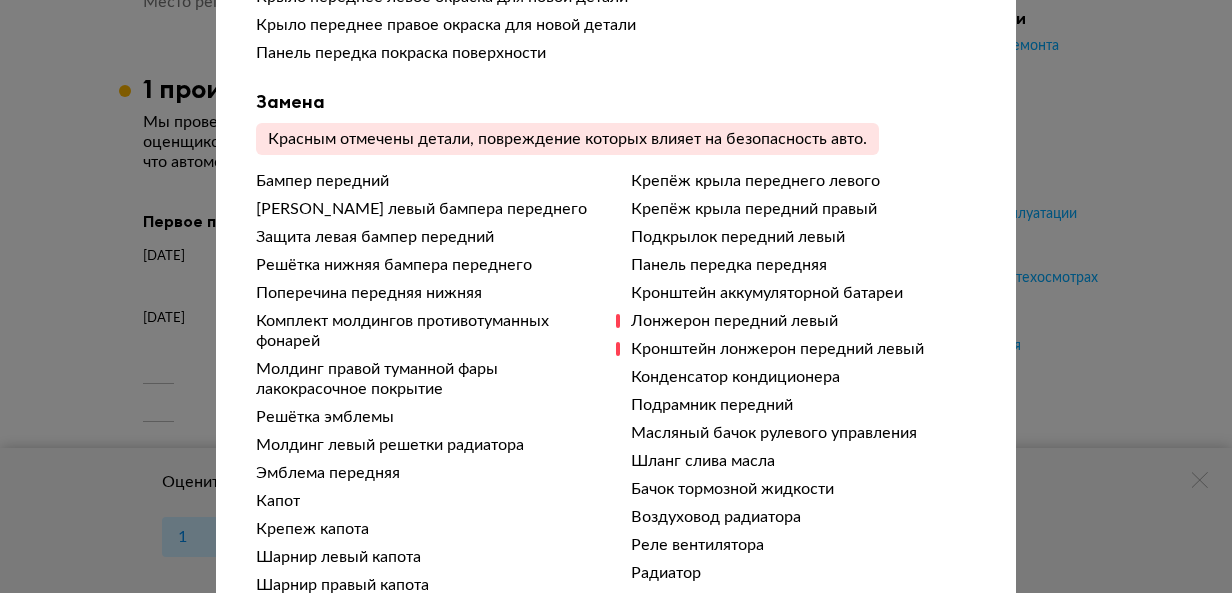 scroll, scrollTop: 1000, scrollLeft: 0, axis: vertical 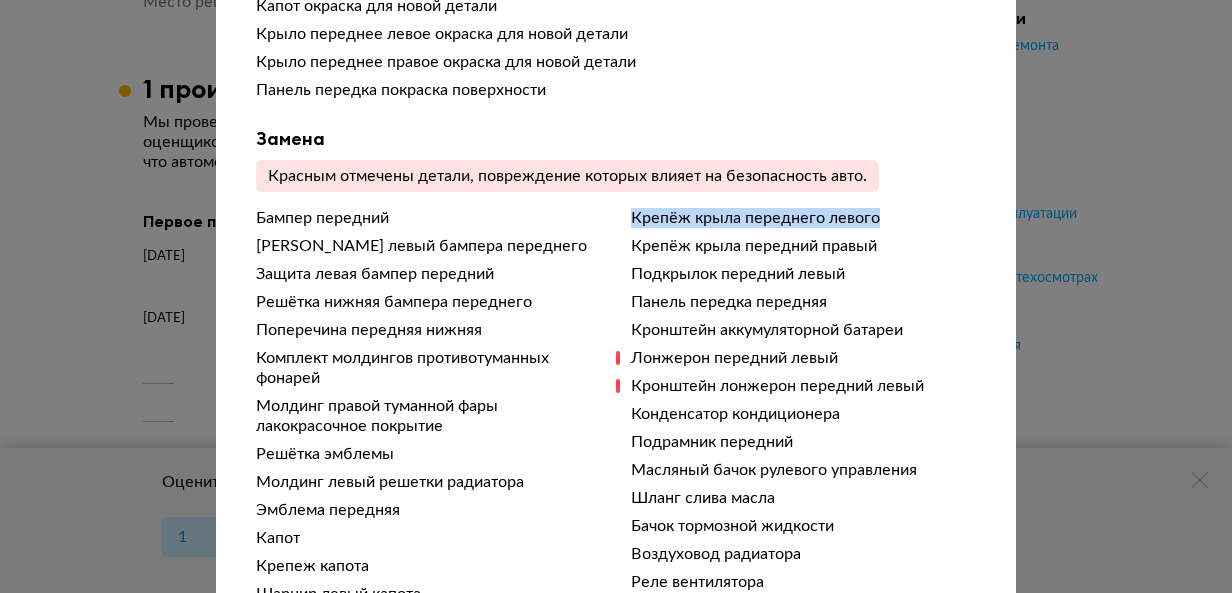 drag, startPoint x: 883, startPoint y: 226, endPoint x: 617, endPoint y: 220, distance: 266.06766 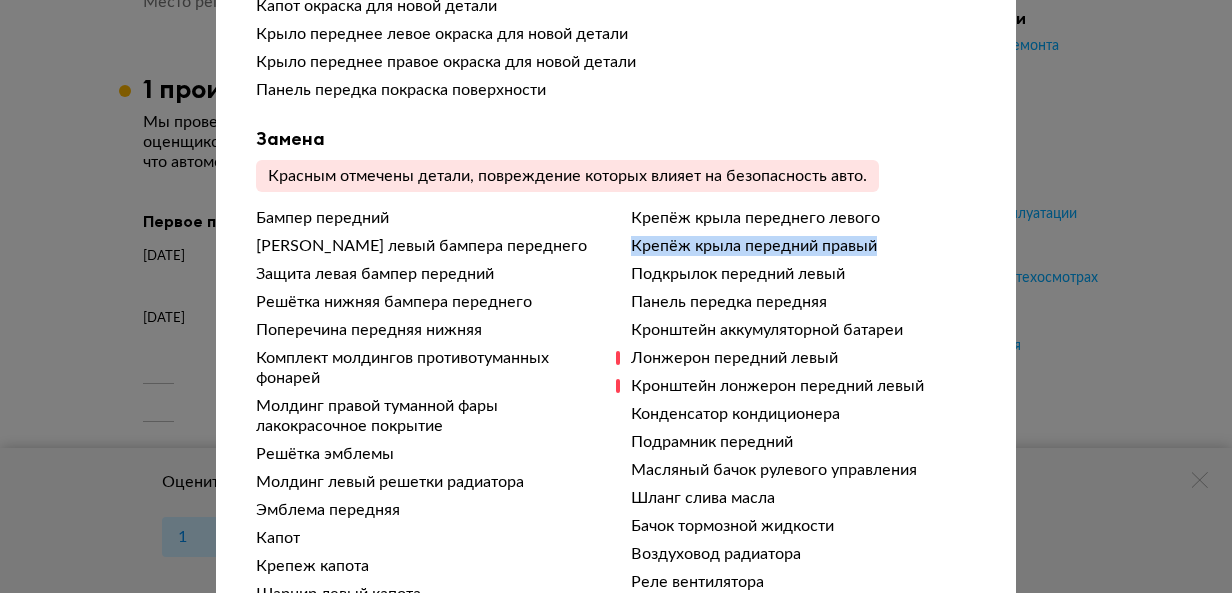 drag, startPoint x: 887, startPoint y: 256, endPoint x: 535, endPoint y: 248, distance: 352.0909 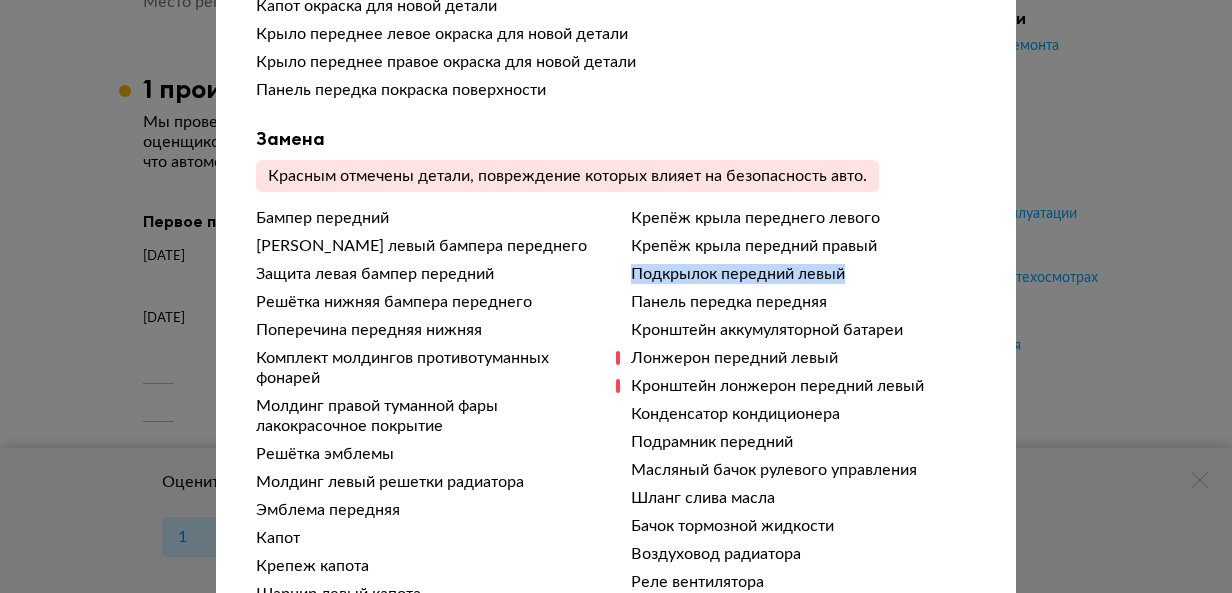 drag, startPoint x: 851, startPoint y: 281, endPoint x: 622, endPoint y: 277, distance: 229.03493 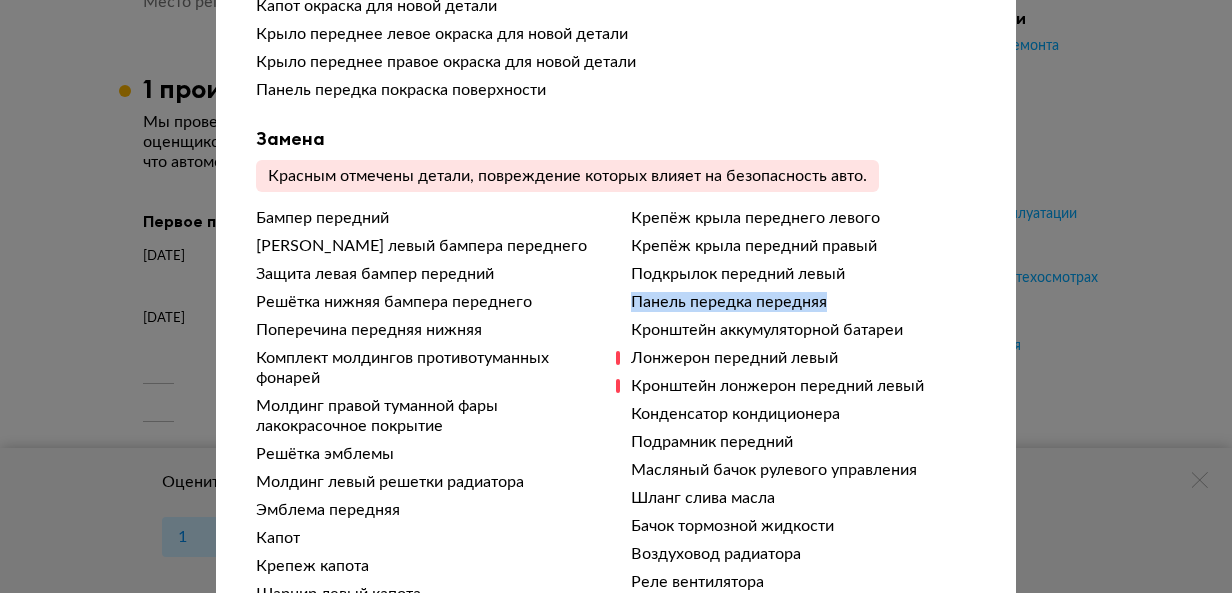 drag, startPoint x: 855, startPoint y: 311, endPoint x: 556, endPoint y: 282, distance: 300.40308 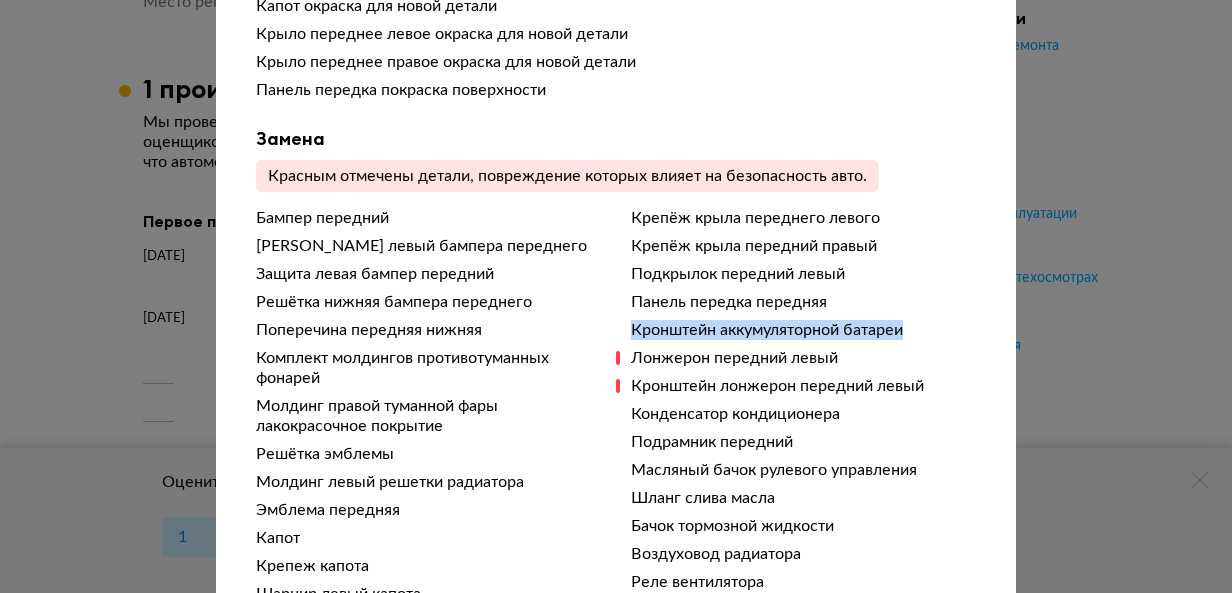 drag, startPoint x: 913, startPoint y: 331, endPoint x: 626, endPoint y: 333, distance: 287.00696 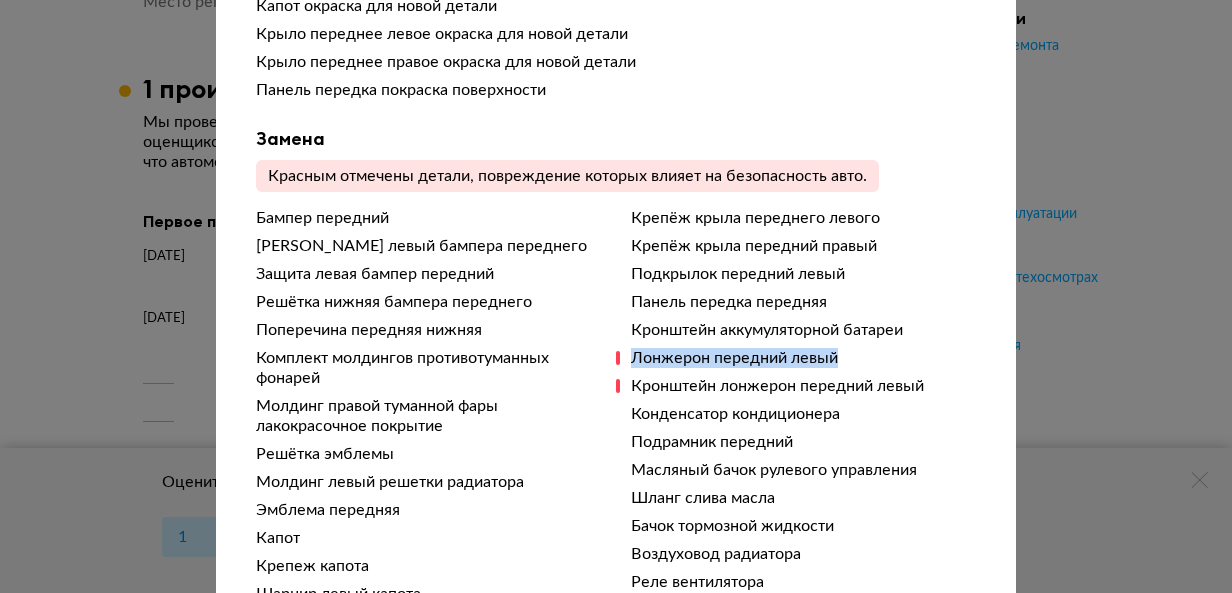 drag, startPoint x: 855, startPoint y: 371, endPoint x: 616, endPoint y: 365, distance: 239.0753 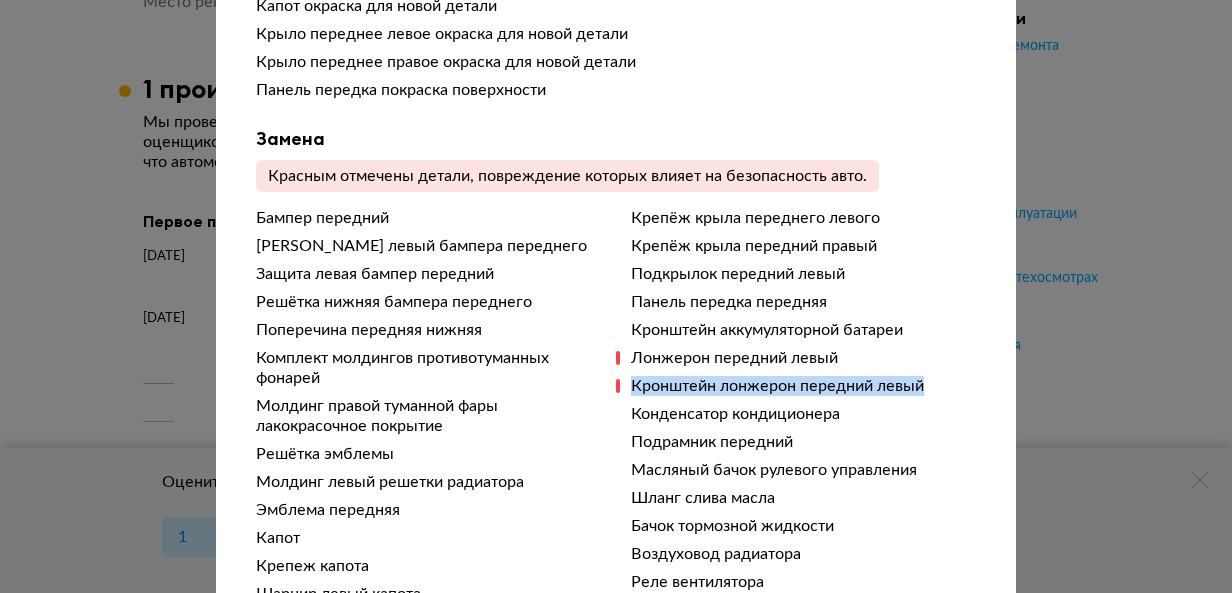 drag, startPoint x: 933, startPoint y: 395, endPoint x: 626, endPoint y: 385, distance: 307.1628 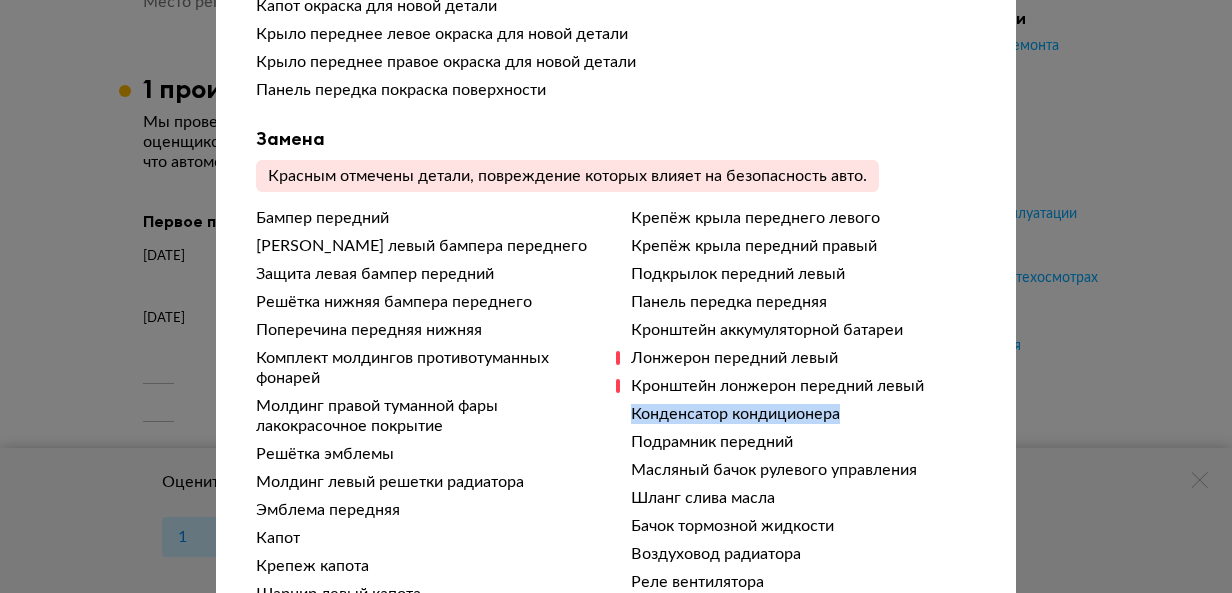 drag, startPoint x: 849, startPoint y: 420, endPoint x: 626, endPoint y: 421, distance: 223.00224 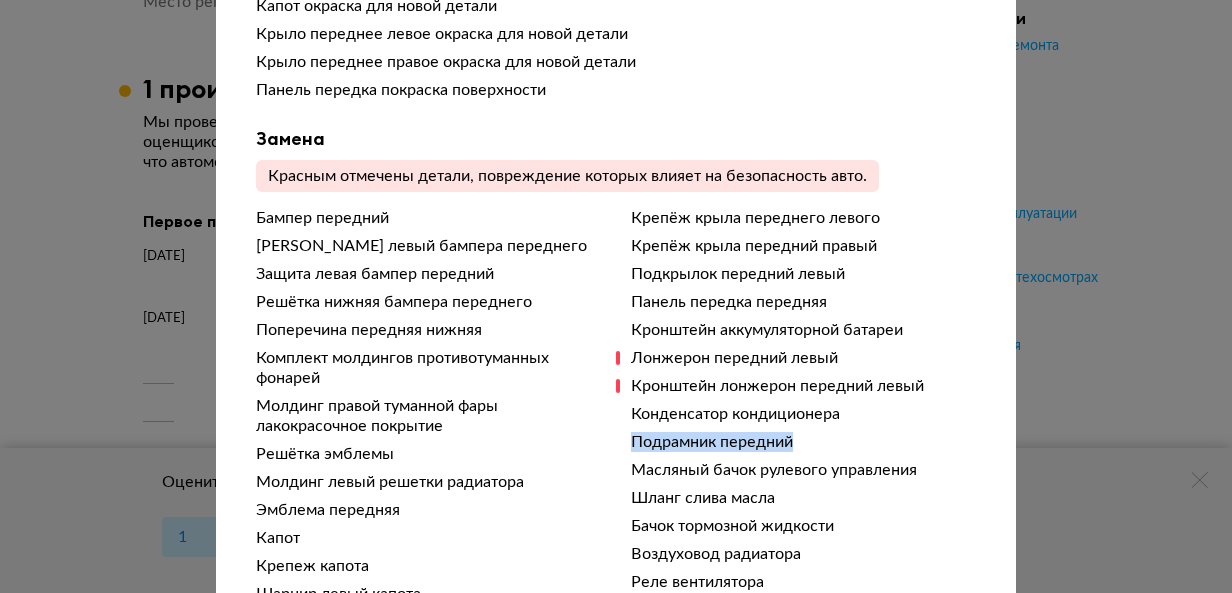 drag, startPoint x: 815, startPoint y: 446, endPoint x: 636, endPoint y: 448, distance: 179.01117 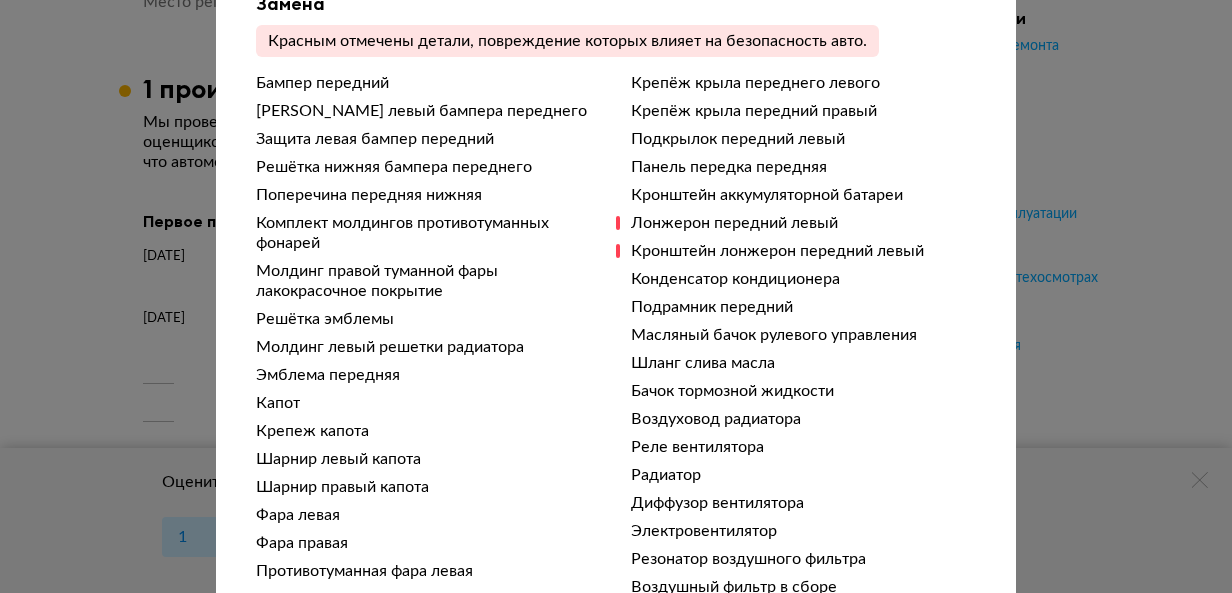 scroll, scrollTop: 1300, scrollLeft: 0, axis: vertical 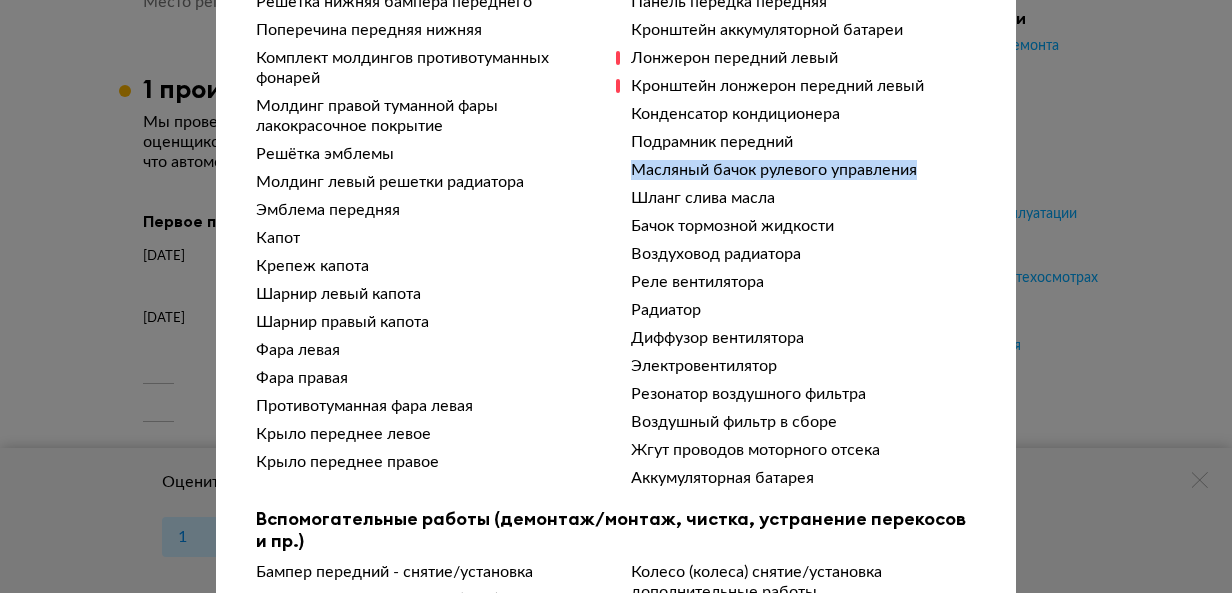 drag, startPoint x: 912, startPoint y: 176, endPoint x: 636, endPoint y: 196, distance: 276.7237 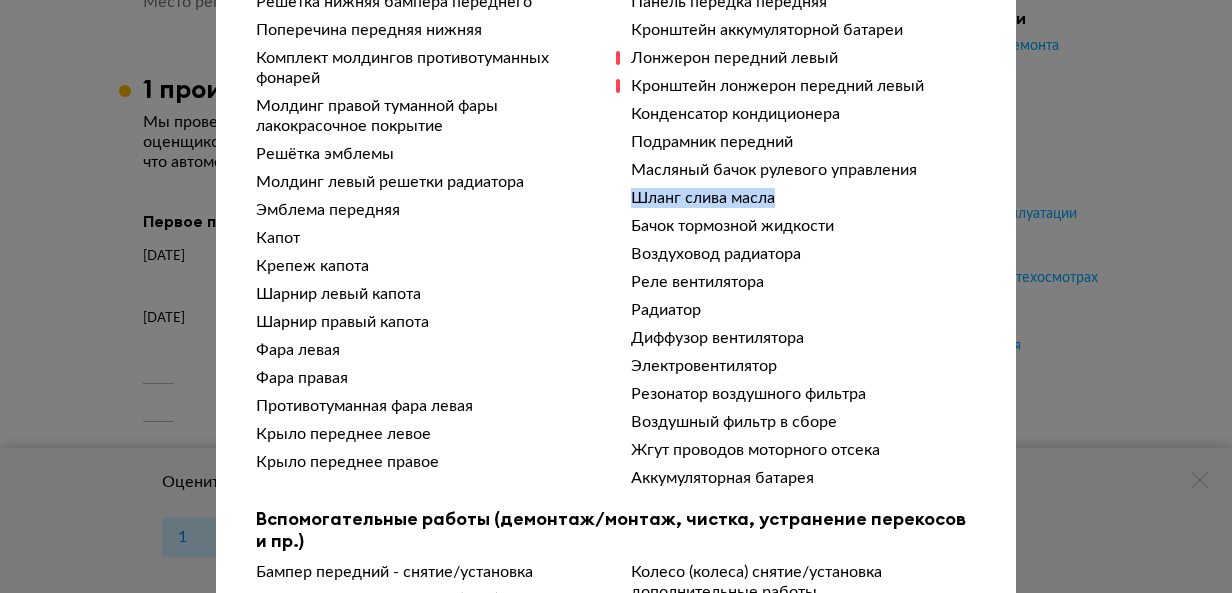 drag, startPoint x: 776, startPoint y: 206, endPoint x: 623, endPoint y: 201, distance: 153.08168 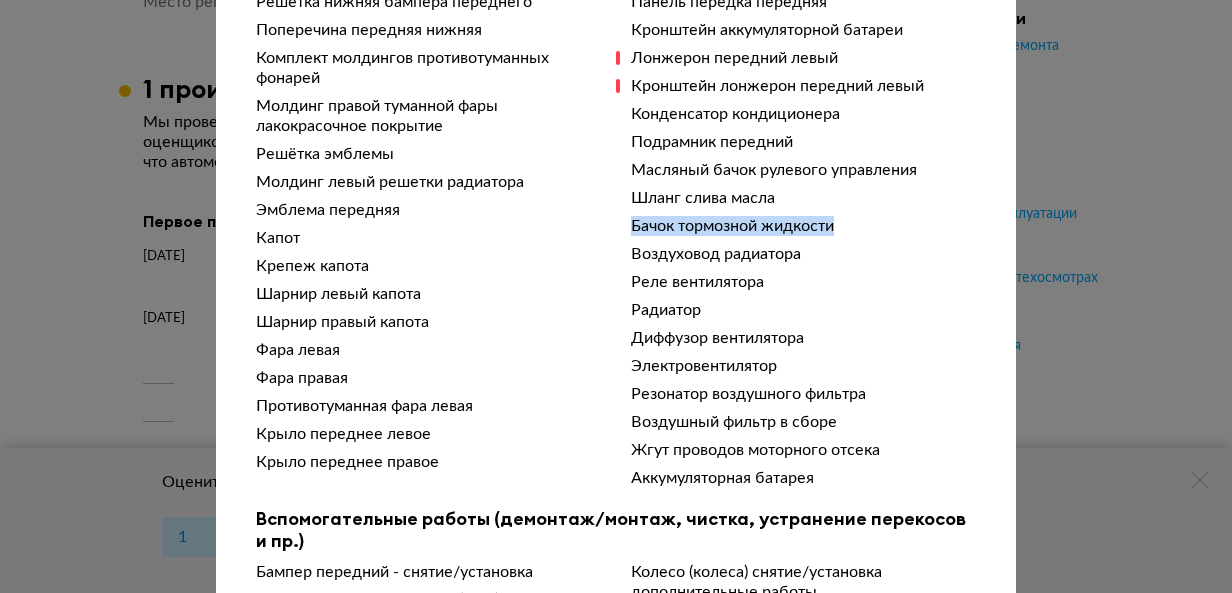 drag, startPoint x: 815, startPoint y: 238, endPoint x: 626, endPoint y: 234, distance: 189.04233 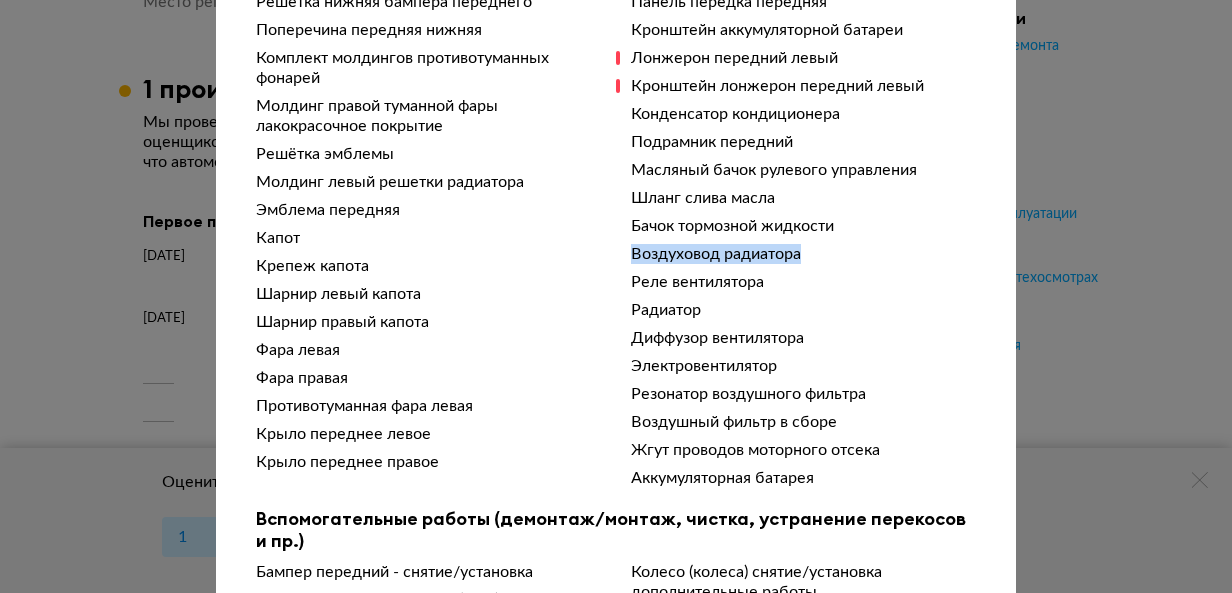 drag, startPoint x: 830, startPoint y: 261, endPoint x: 623, endPoint y: 266, distance: 207.06038 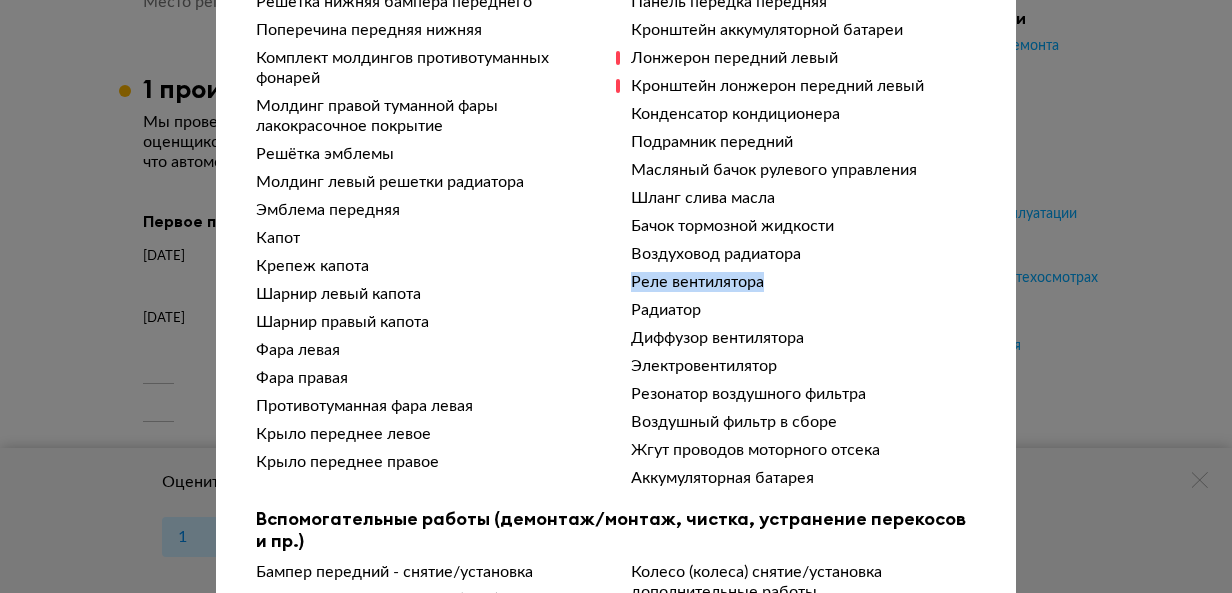 drag, startPoint x: 750, startPoint y: 286, endPoint x: 587, endPoint y: 286, distance: 163 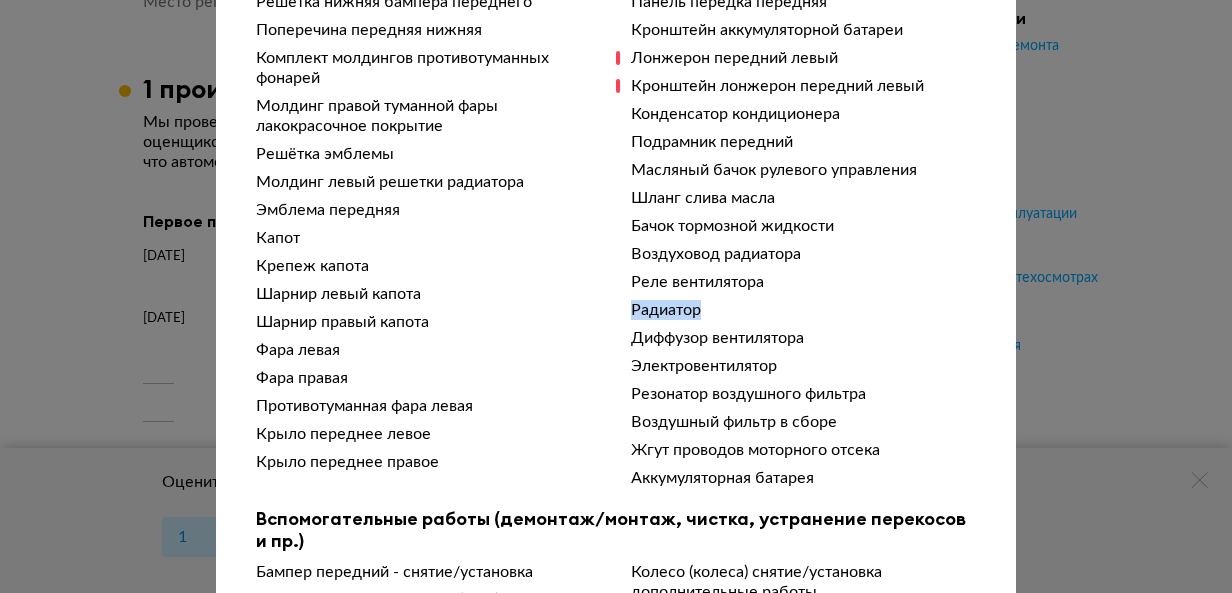 drag, startPoint x: 694, startPoint y: 315, endPoint x: 624, endPoint y: 311, distance: 70.11419 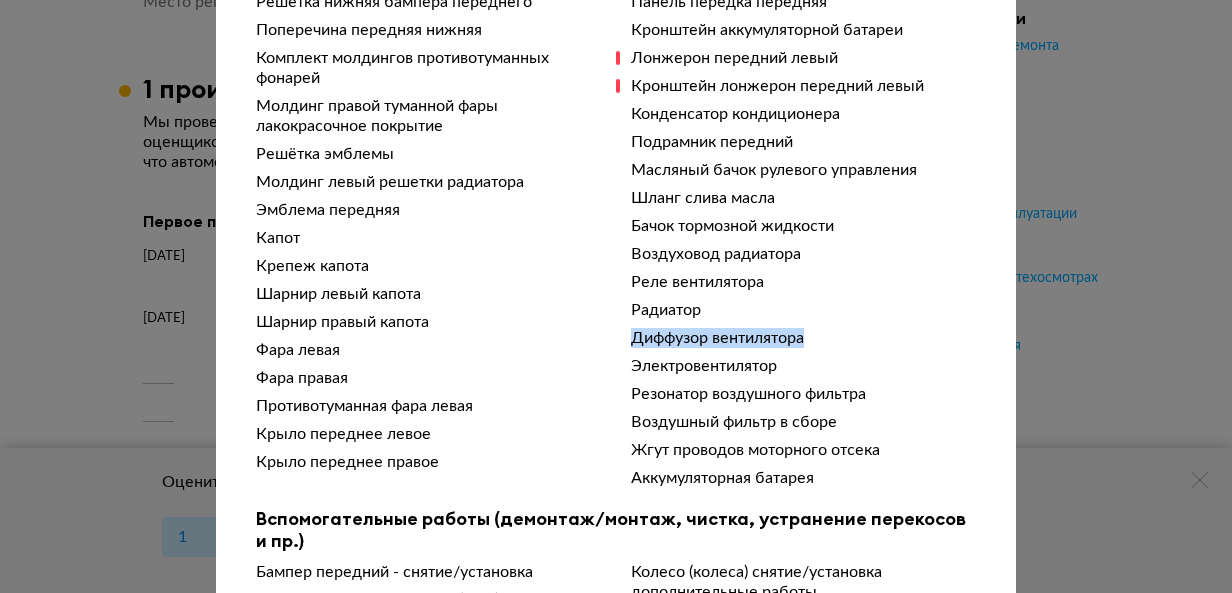 drag, startPoint x: 807, startPoint y: 350, endPoint x: 563, endPoint y: 331, distance: 244.73863 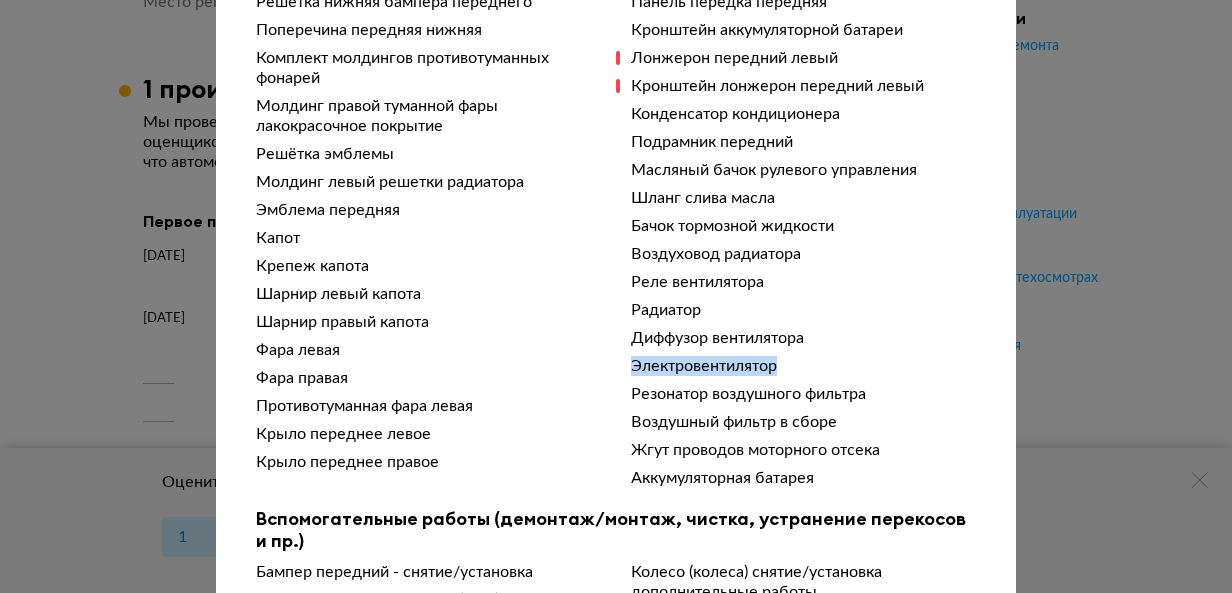 drag, startPoint x: 784, startPoint y: 371, endPoint x: 633, endPoint y: 370, distance: 151.00331 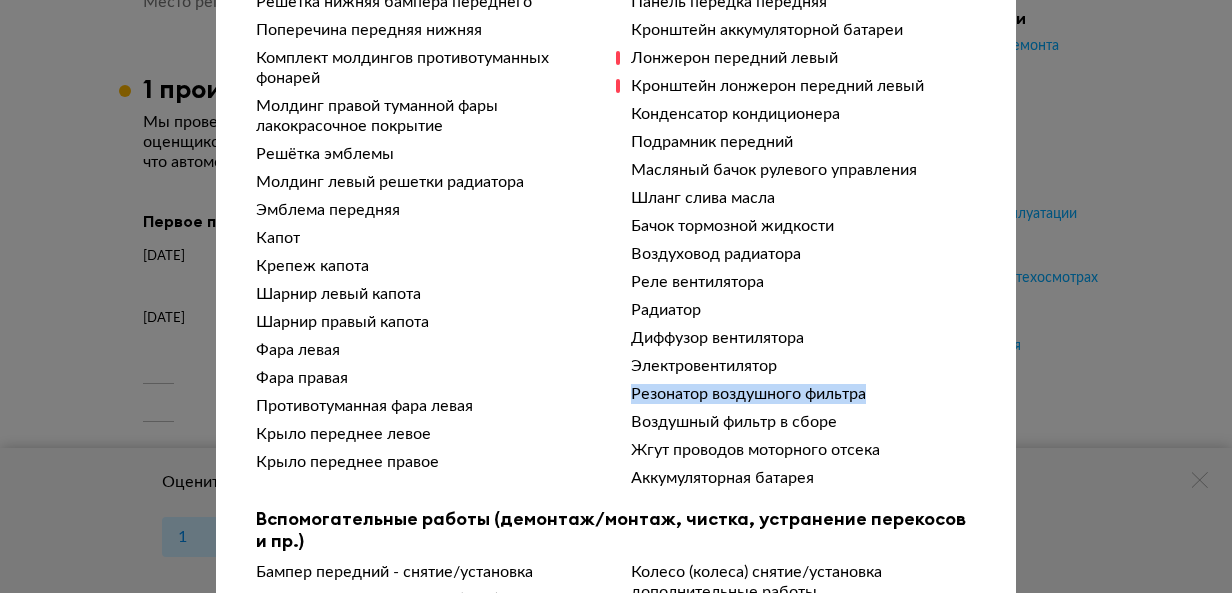 drag, startPoint x: 871, startPoint y: 396, endPoint x: 622, endPoint y: 401, distance: 249.0502 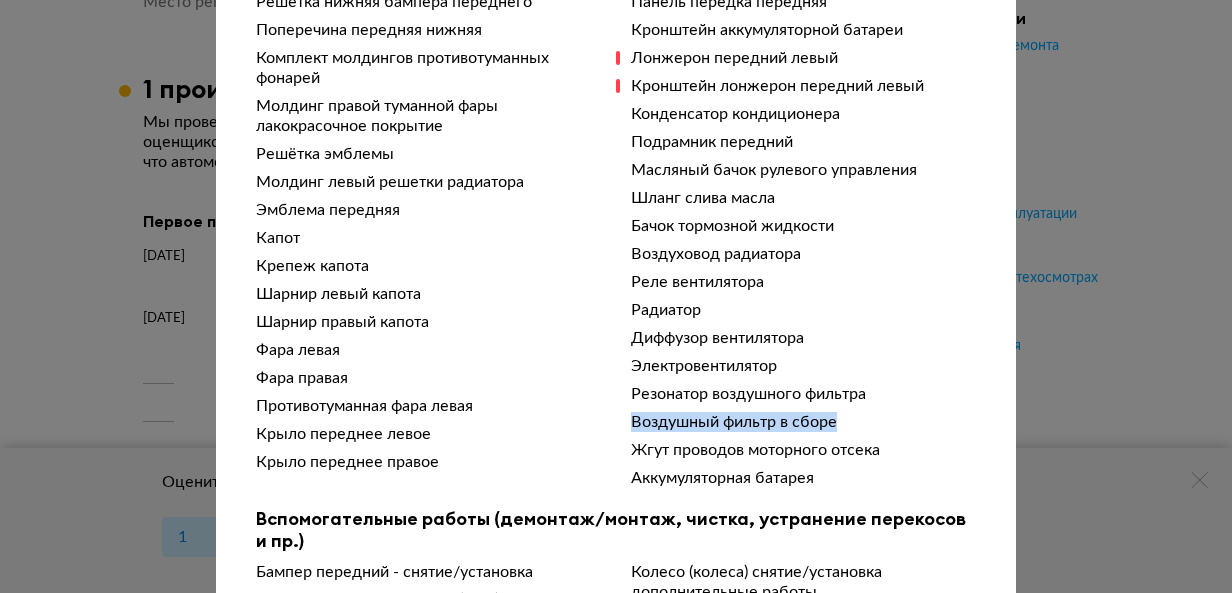 drag, startPoint x: 848, startPoint y: 428, endPoint x: 625, endPoint y: 421, distance: 223.10983 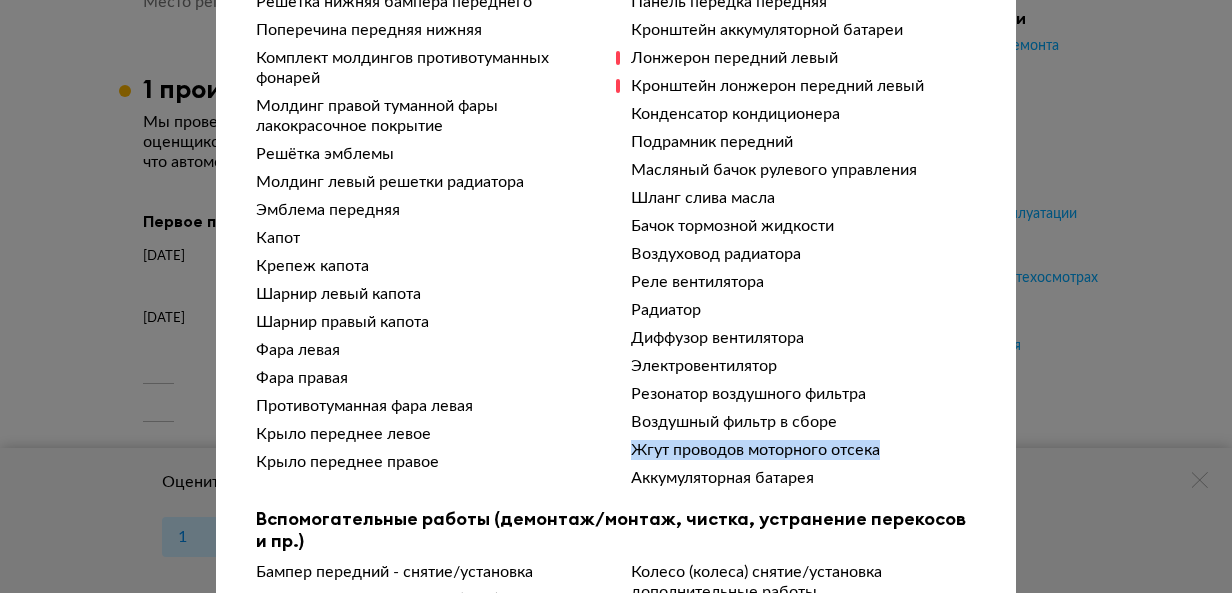 drag, startPoint x: 890, startPoint y: 457, endPoint x: 624, endPoint y: 449, distance: 266.12027 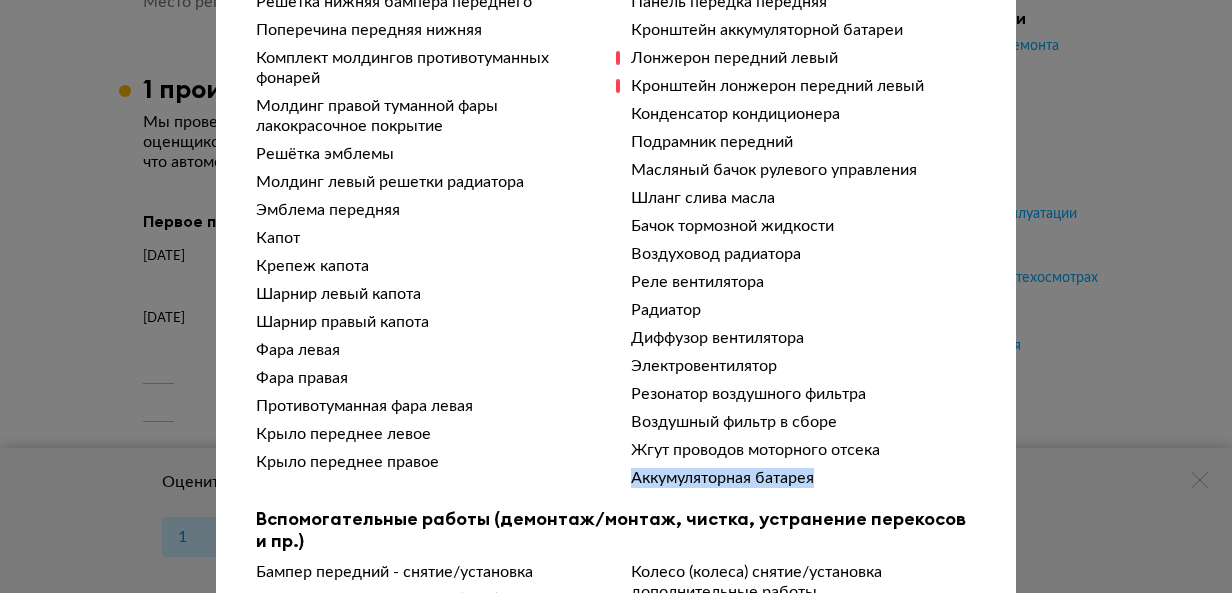 drag, startPoint x: 820, startPoint y: 482, endPoint x: 625, endPoint y: 485, distance: 195.02307 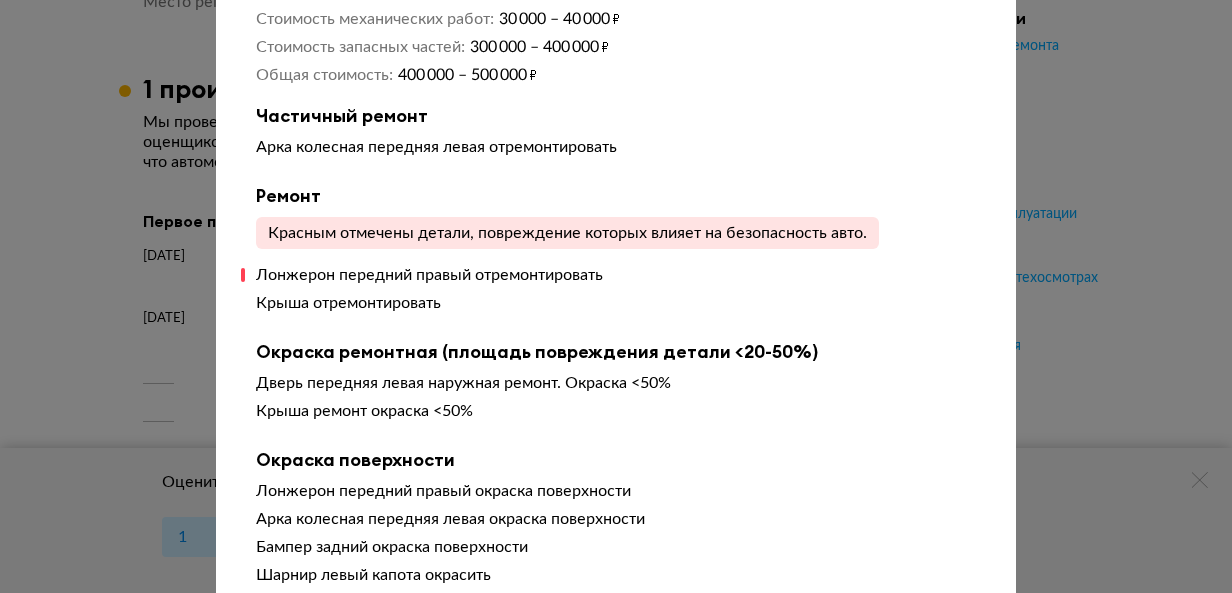 scroll, scrollTop: 300, scrollLeft: 0, axis: vertical 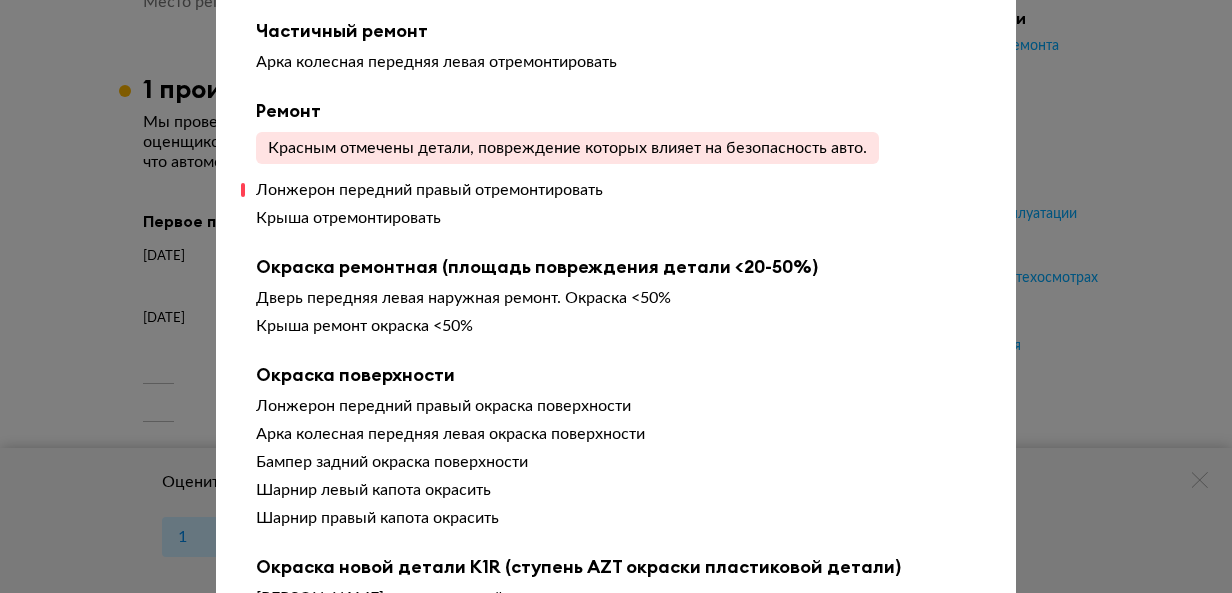 click on "Чтобы вам было проще разобраться в данных от СТО, мы обработали их через нейросеть. Посмотреть оригинал Детализация стоимости Стоимость окраски 50 000 – 75 000 ₽ Стоимость механических работ 30 000 – 40 000 ₽ Стоимость запасных частей 300 000 – 400 000 ₽ Общая стоимость 400 000 – 500 000 ₽ Частичный ремонт Арка колесная передняя левая отремонтировать Ремонт Красным отмечены детали, повреждение которых влияет на безопасность авто. Лонжерон передний правый отремонтировать Крыша отремонтировать Окраска ремонтная (площадь повреждения детали <20-50%) Замена" at bounding box center (616, 1179) 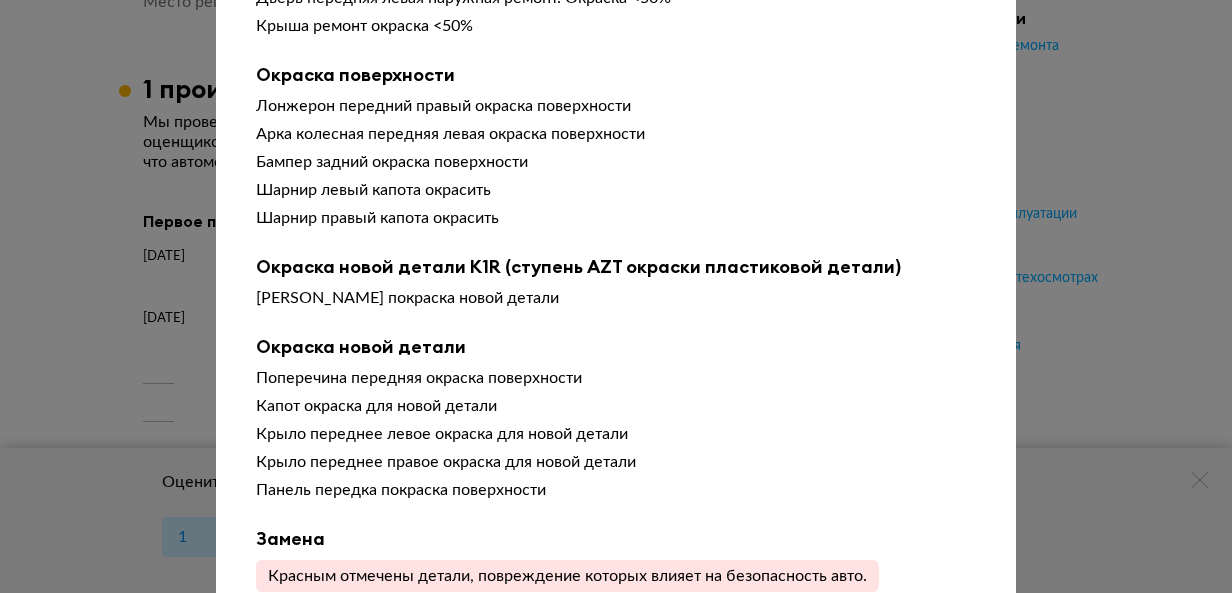 scroll, scrollTop: 400, scrollLeft: 0, axis: vertical 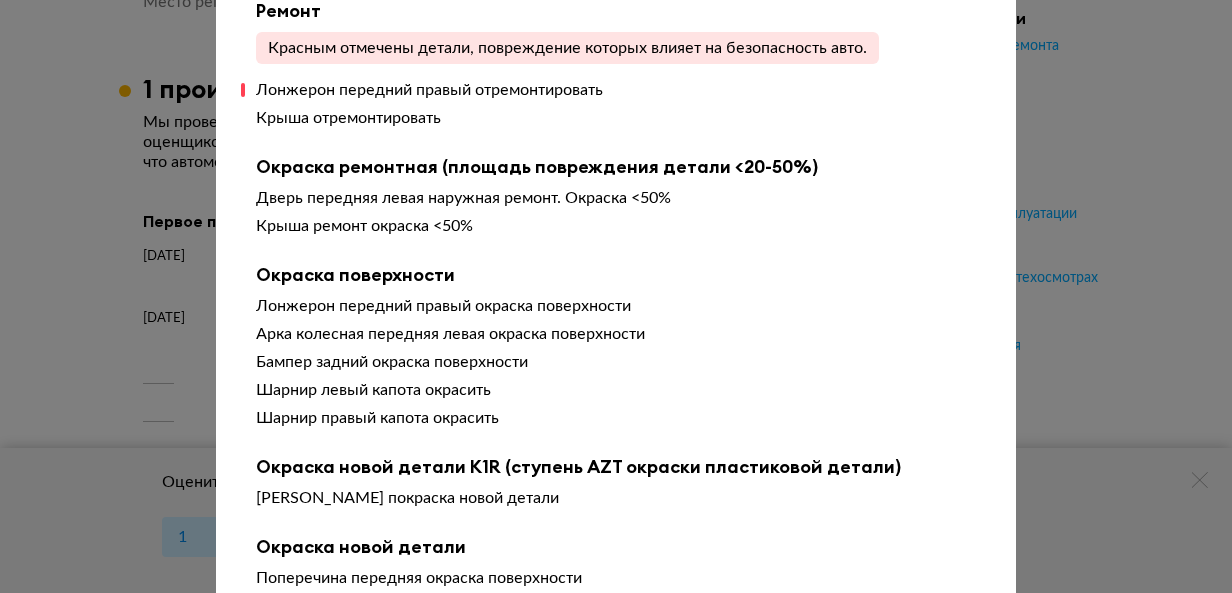 click on "Арка колесная передняя левая окраска поверхности" at bounding box center [616, 334] 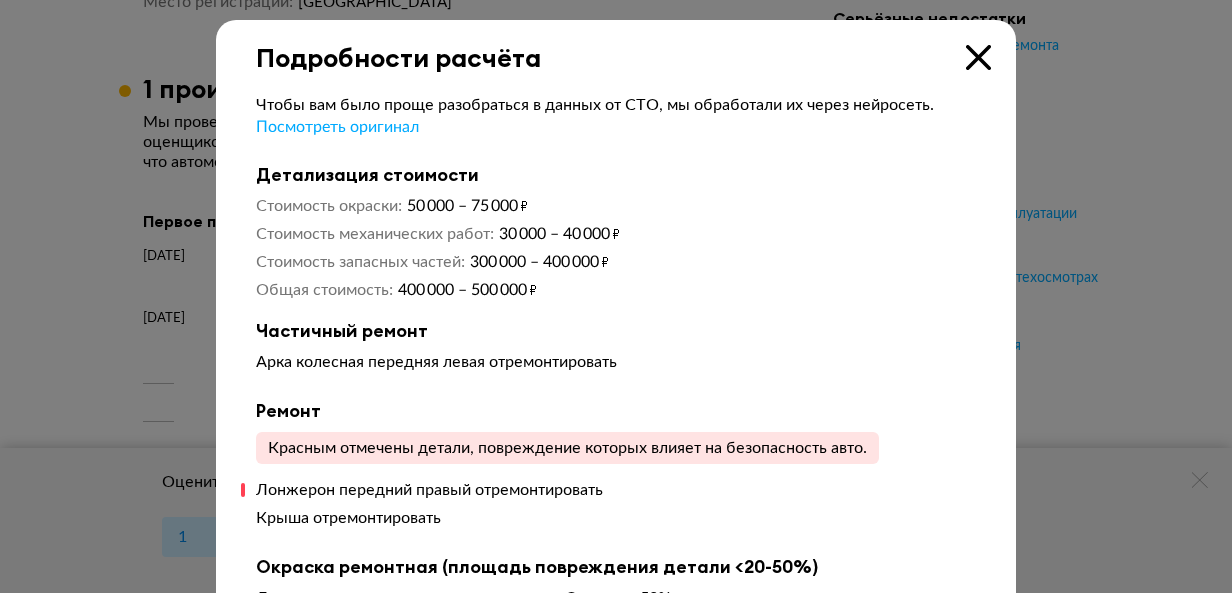 drag, startPoint x: 701, startPoint y: 259, endPoint x: 332, endPoint y: 342, distance: 378.2195 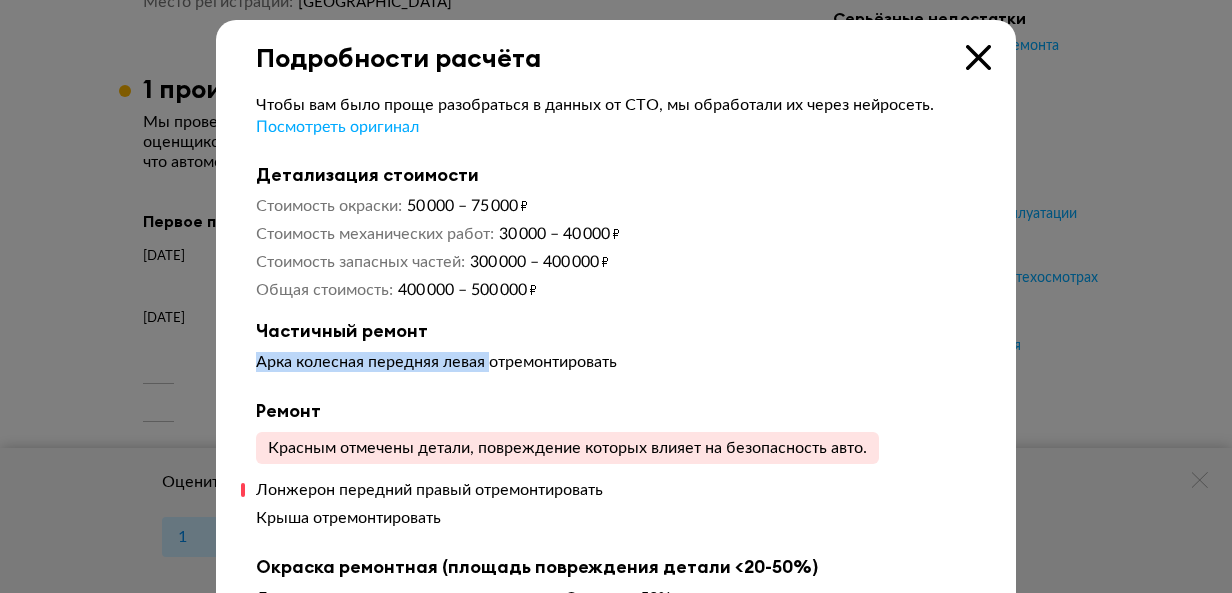drag, startPoint x: 246, startPoint y: 368, endPoint x: 477, endPoint y: 379, distance: 231.26175 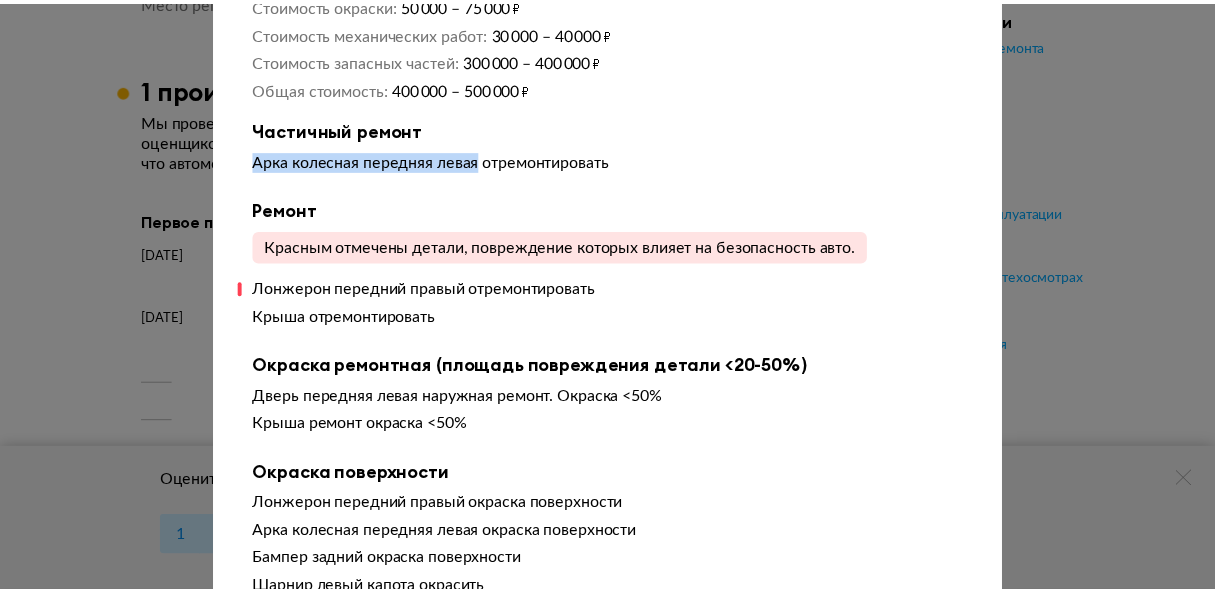 scroll, scrollTop: 0, scrollLeft: 0, axis: both 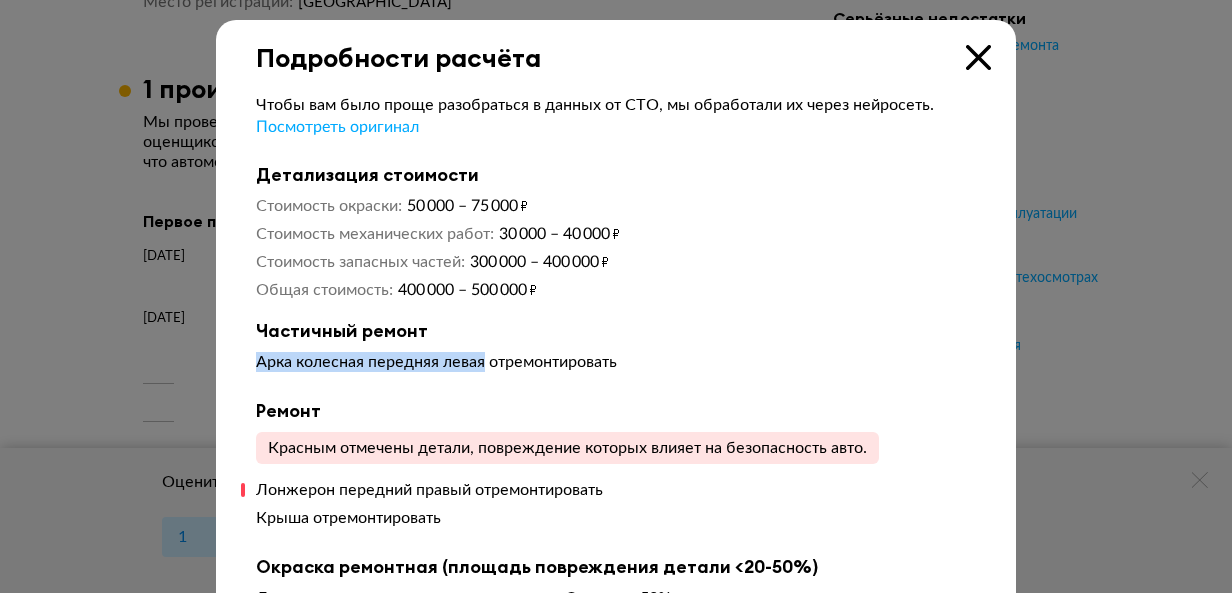 click at bounding box center [978, 57] 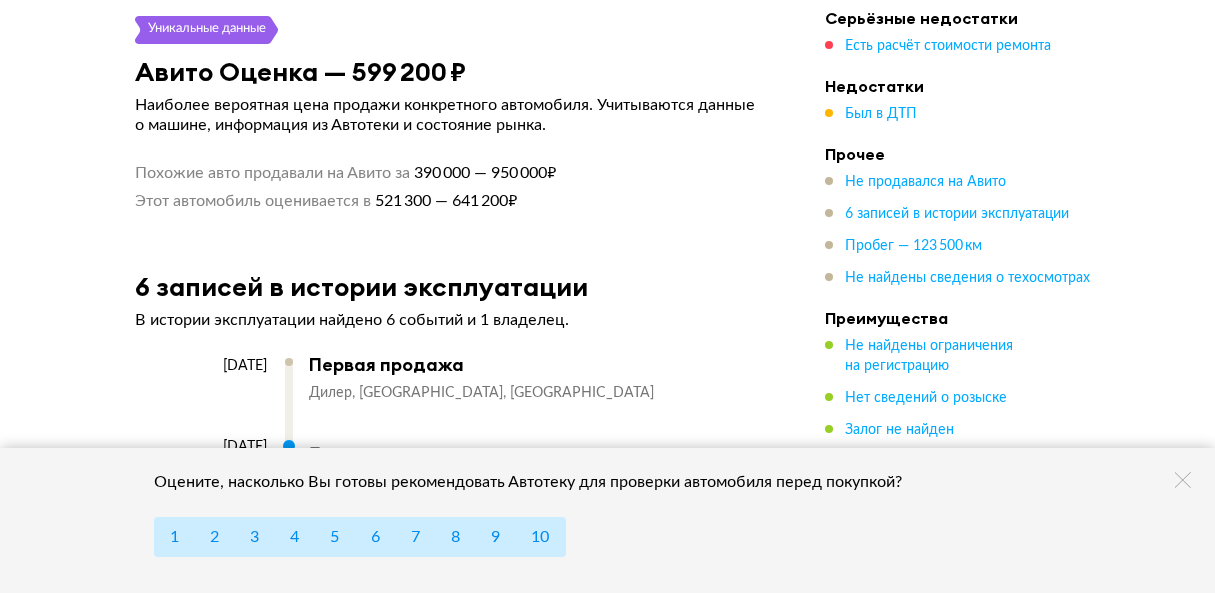 scroll, scrollTop: 2892, scrollLeft: 0, axis: vertical 